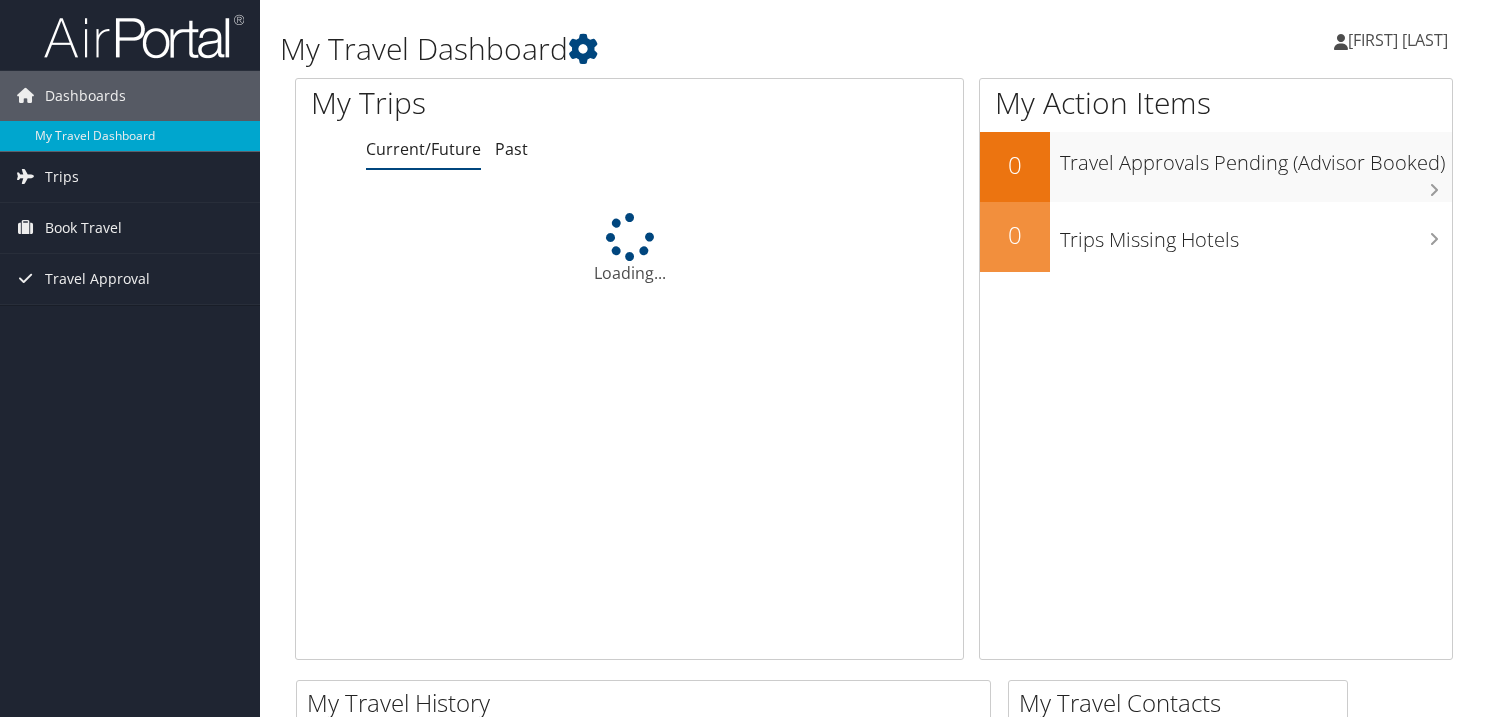scroll, scrollTop: 0, scrollLeft: 0, axis: both 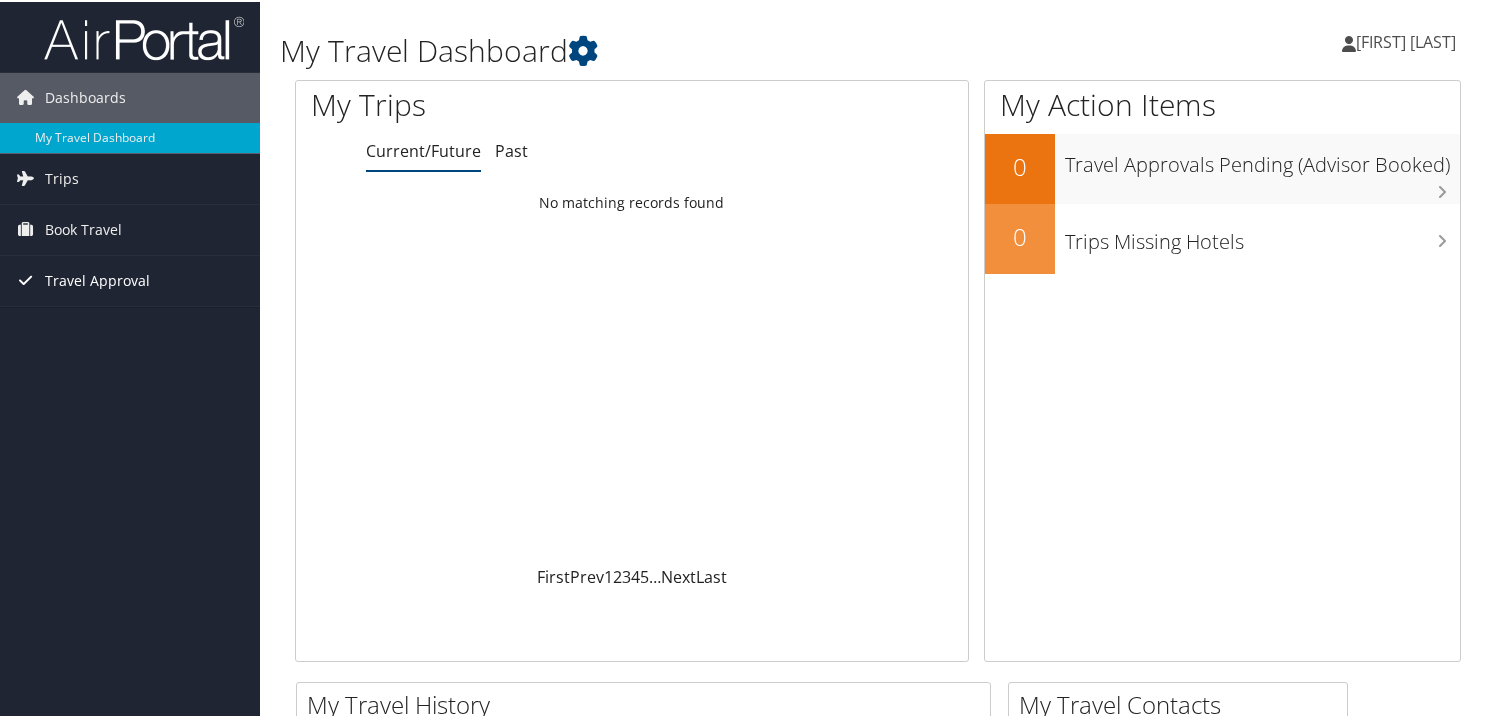 click on "Travel Approval" at bounding box center [97, 279] 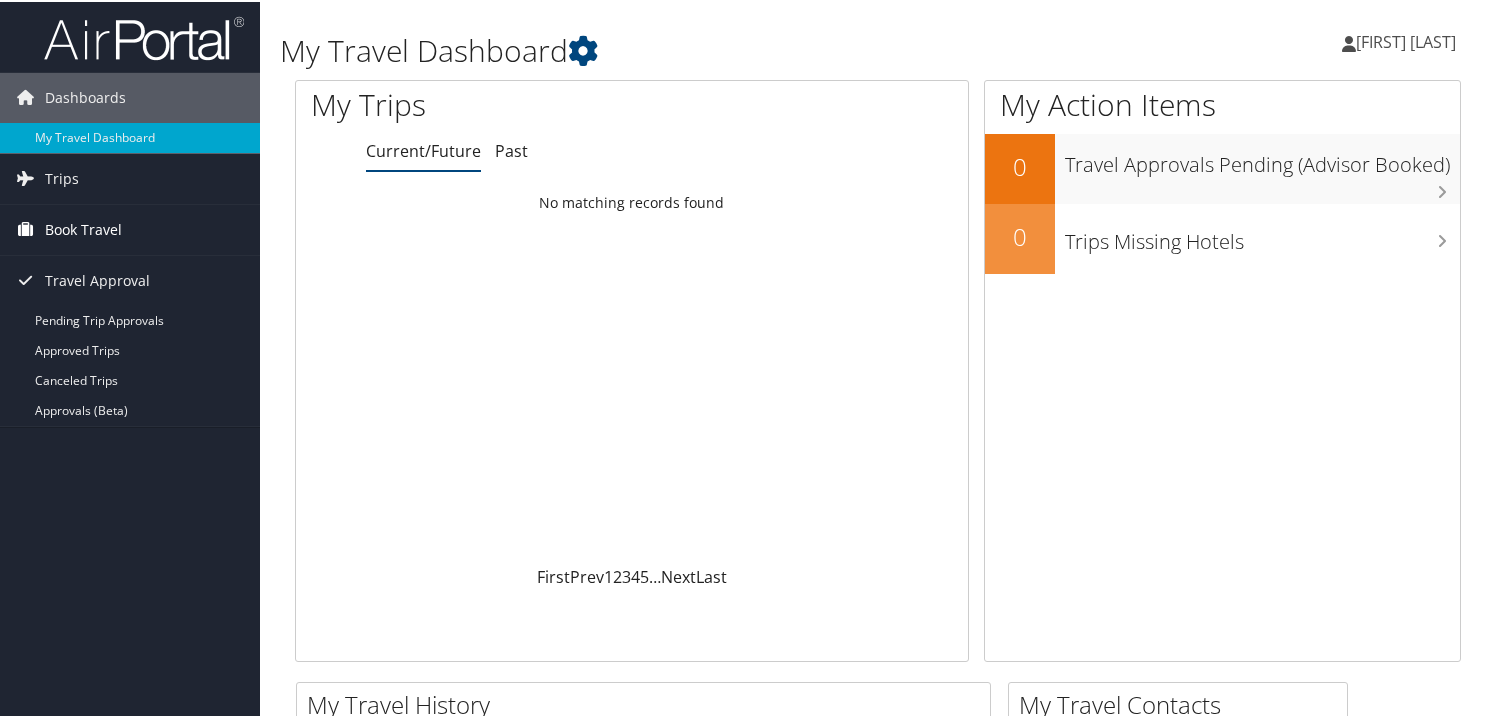 click on "Book Travel" at bounding box center [83, 228] 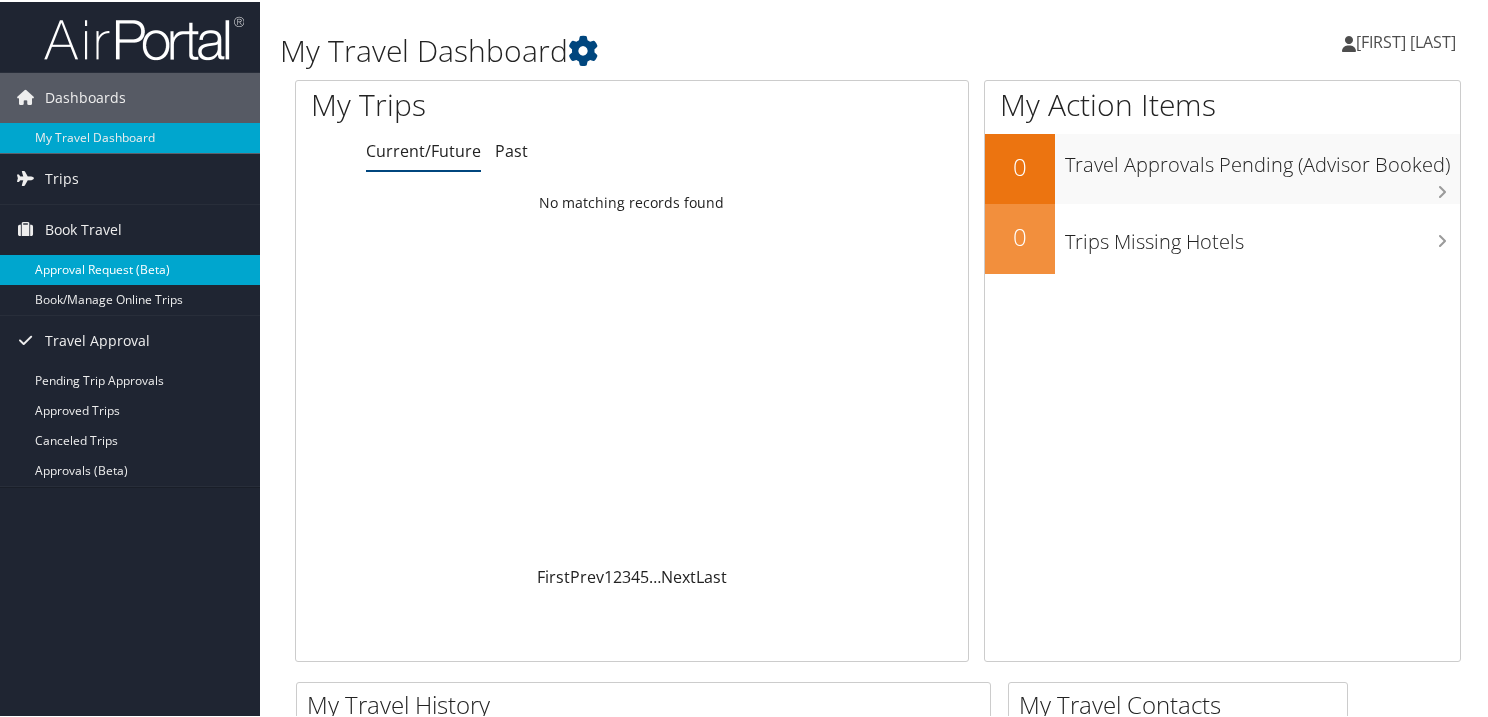 click on "Approval Request (Beta)" at bounding box center [130, 268] 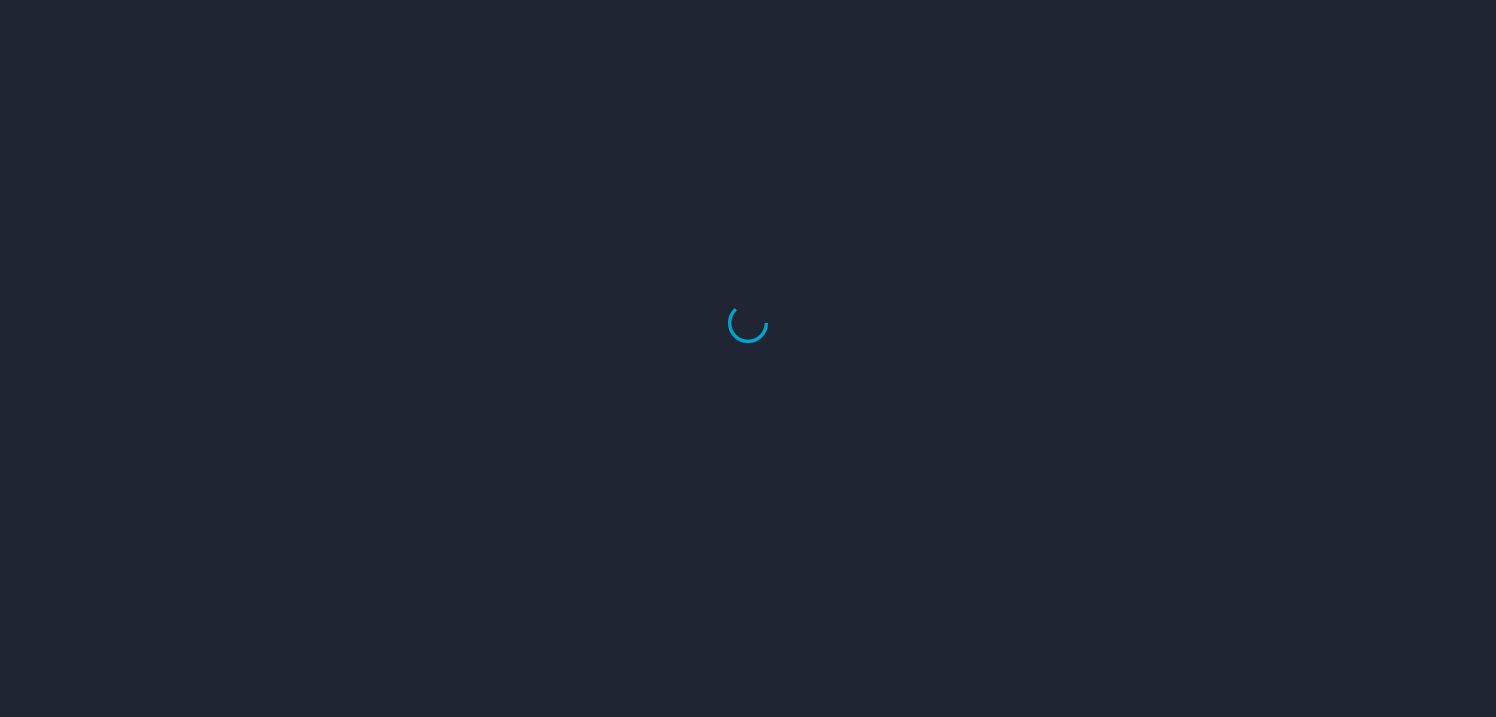 scroll, scrollTop: 0, scrollLeft: 0, axis: both 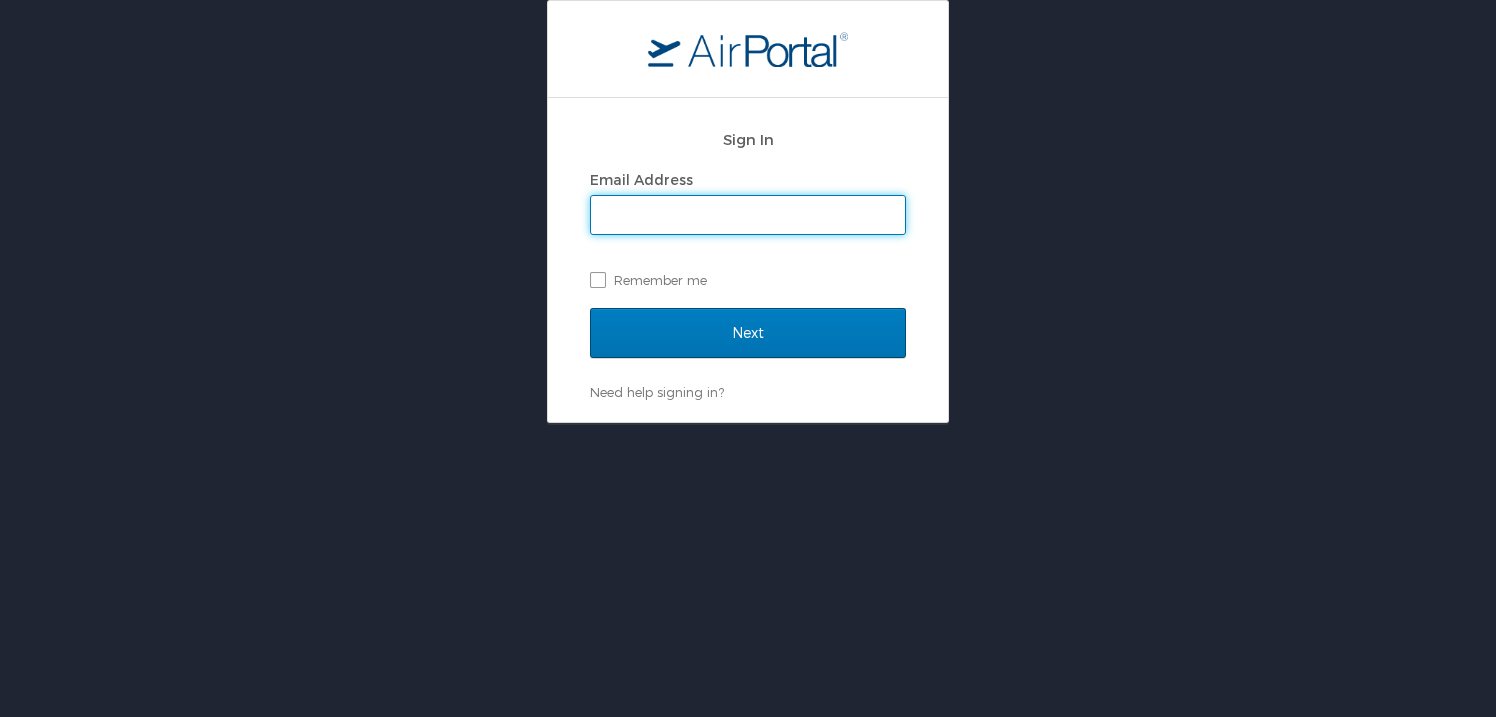 click on "Email Address" at bounding box center (748, 215) 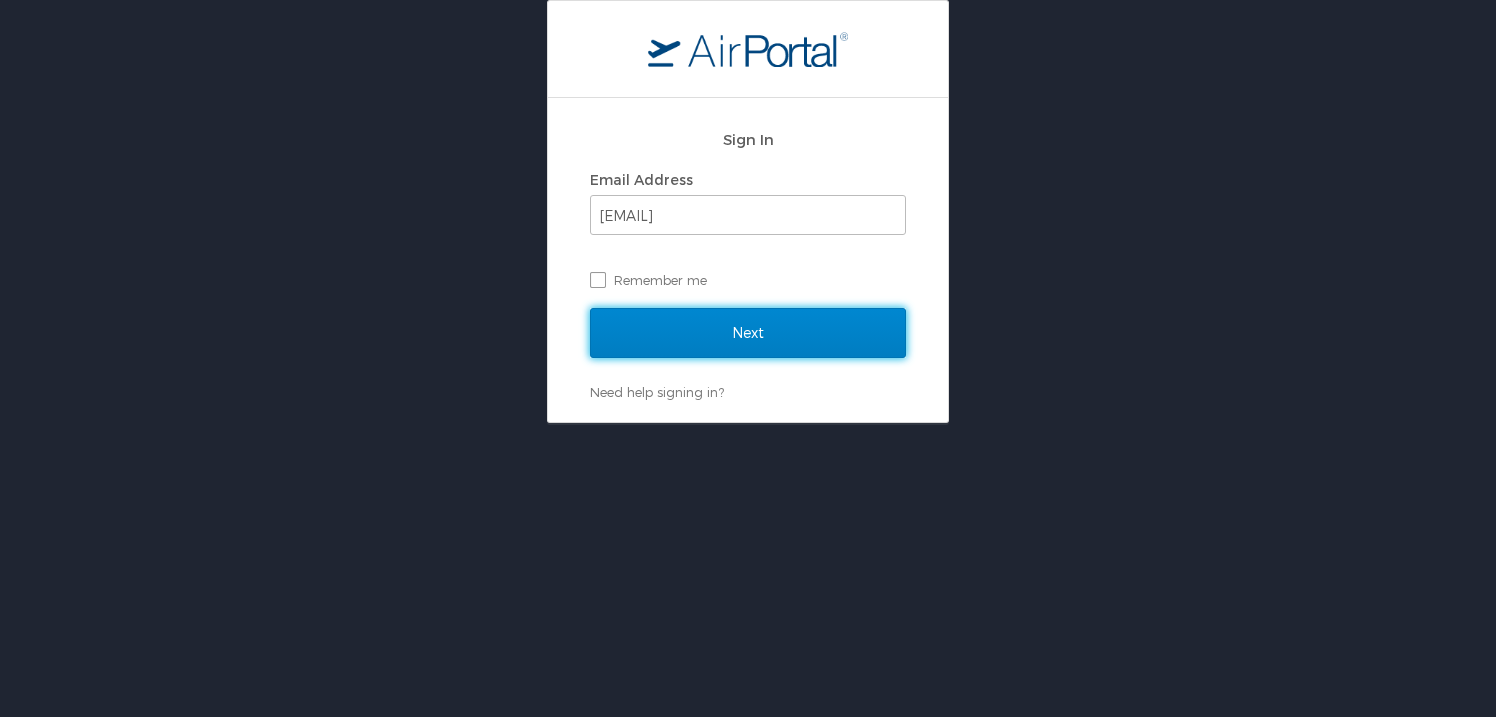 click on "Next" at bounding box center [748, 333] 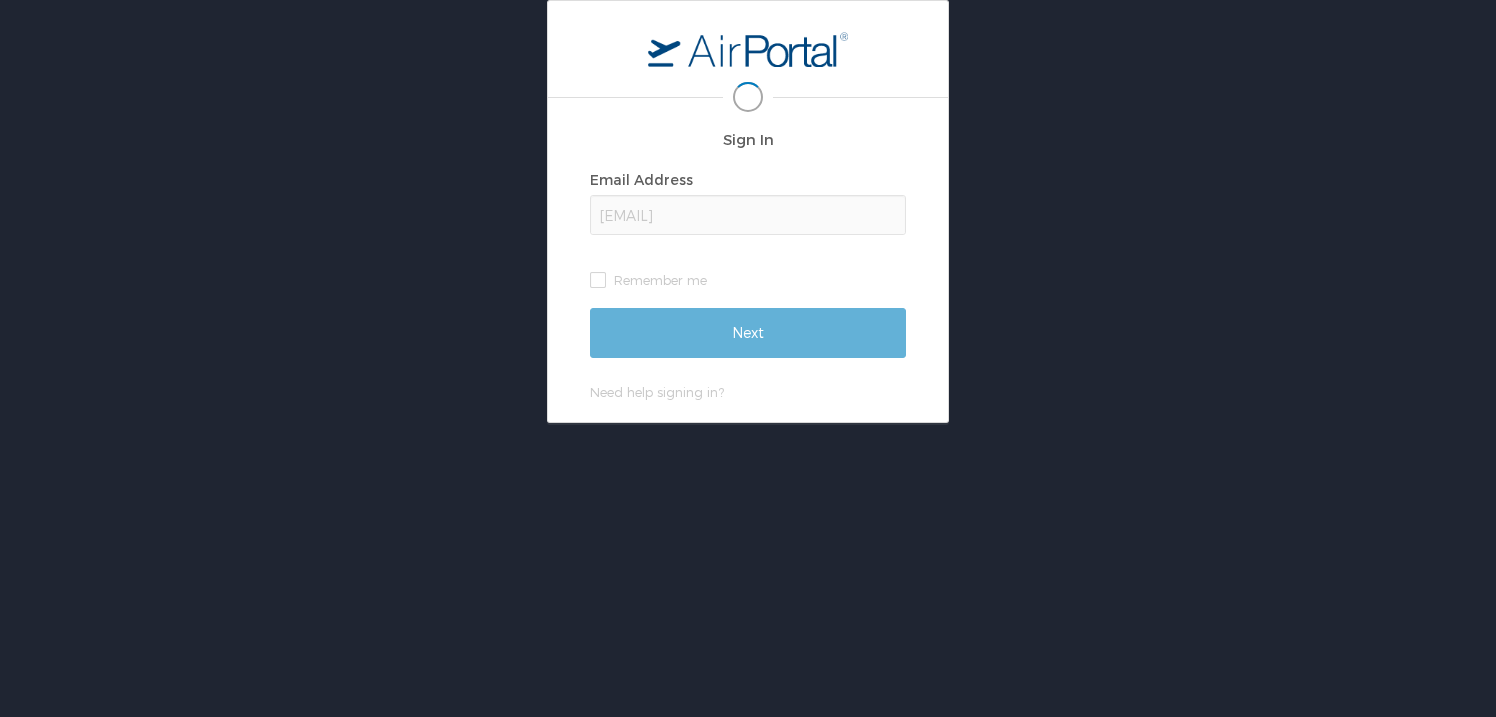 scroll, scrollTop: 0, scrollLeft: 0, axis: both 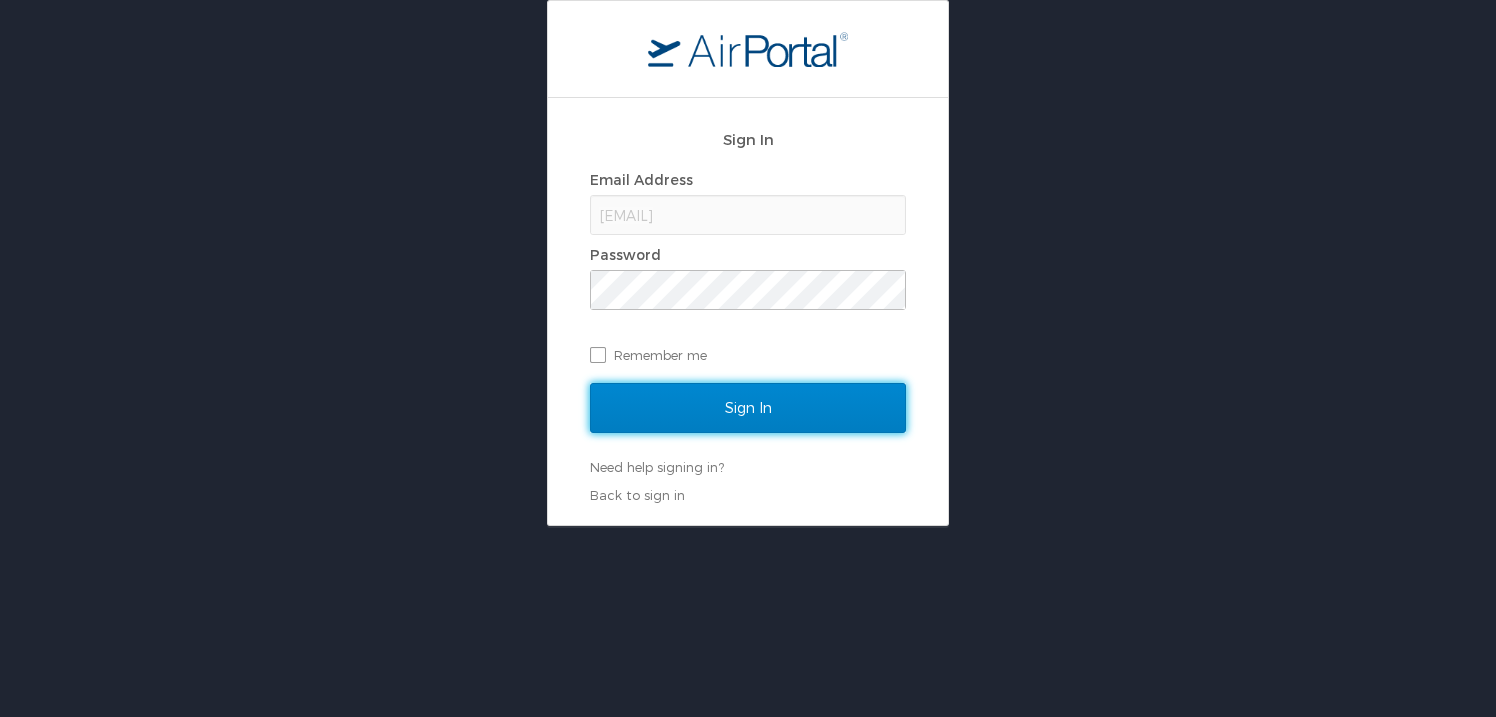 click on "Sign In" at bounding box center (748, 408) 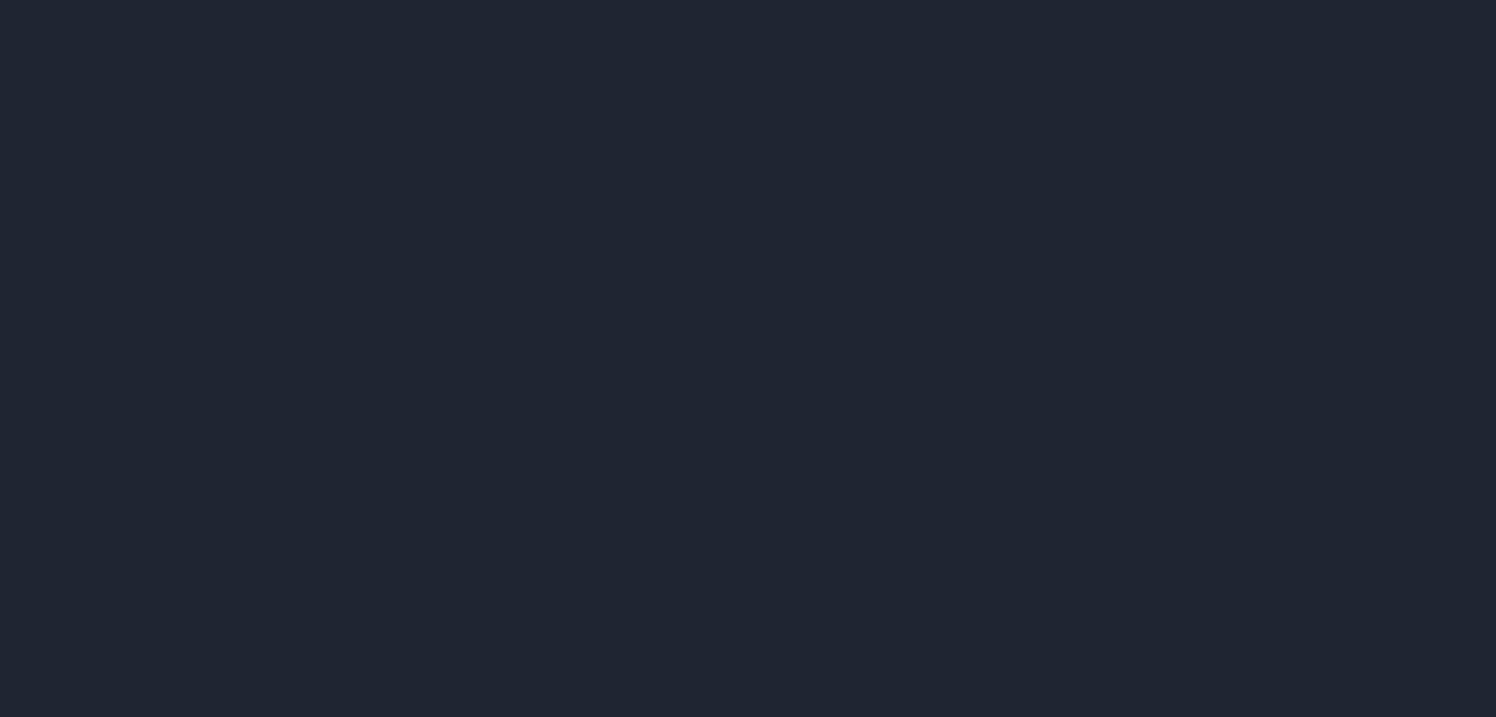 scroll, scrollTop: 0, scrollLeft: 0, axis: both 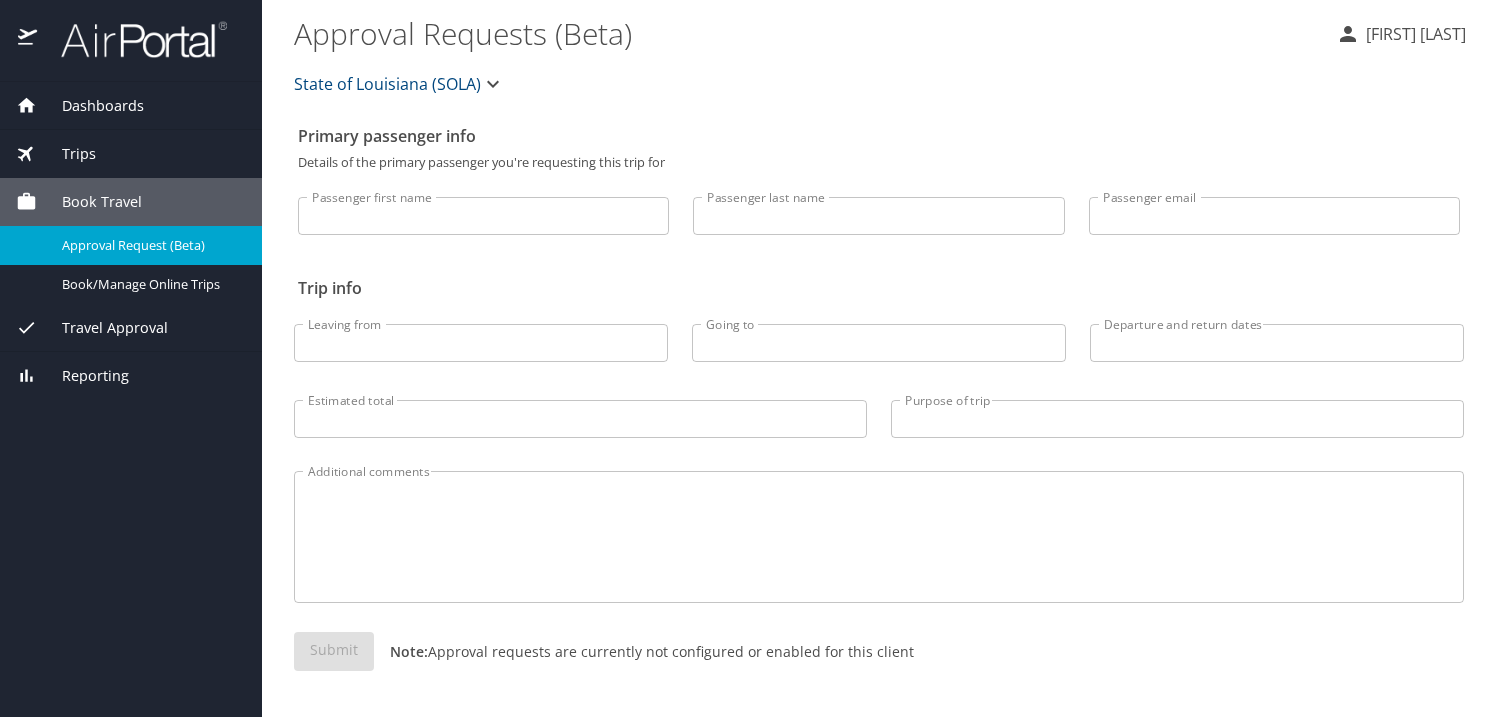 click on "Passenger first name" at bounding box center [483, 216] 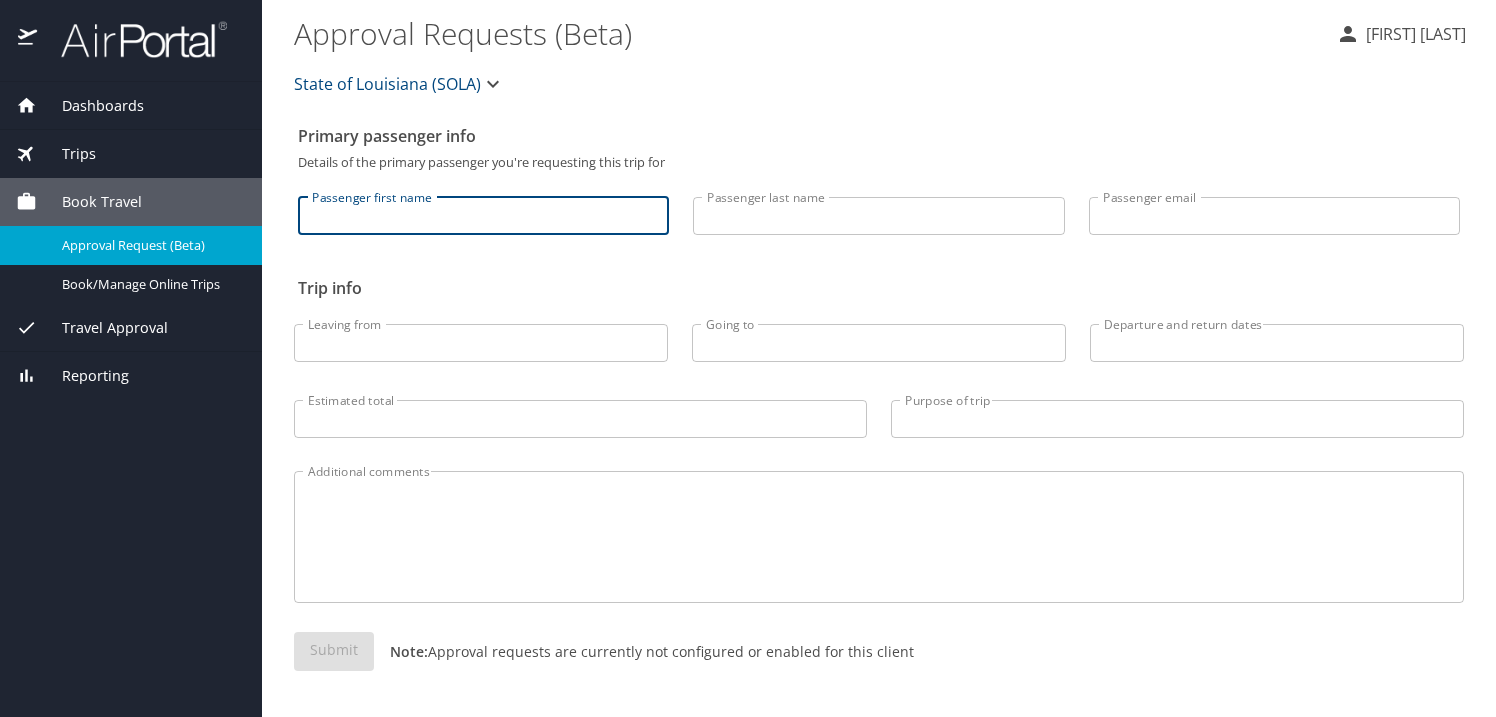 type on "Misty" 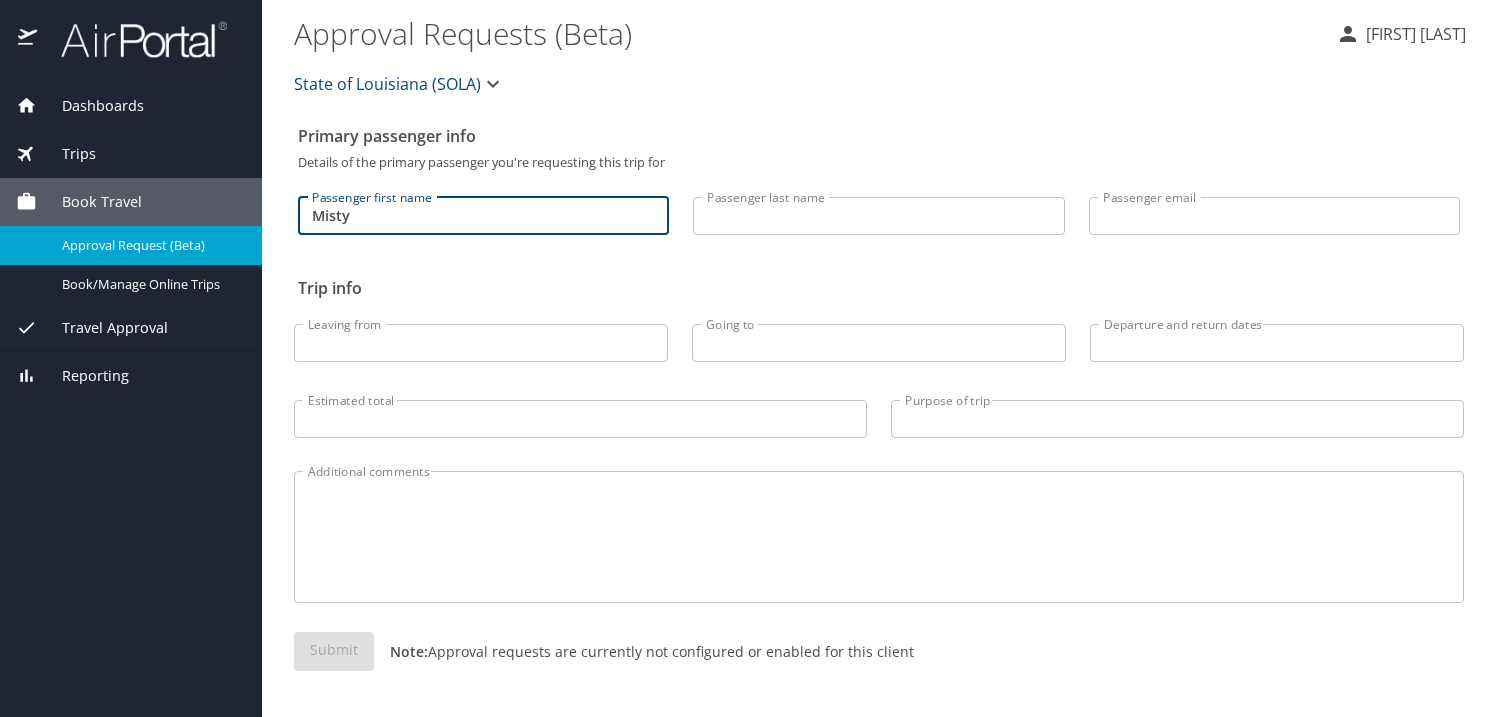 type on "Falting" 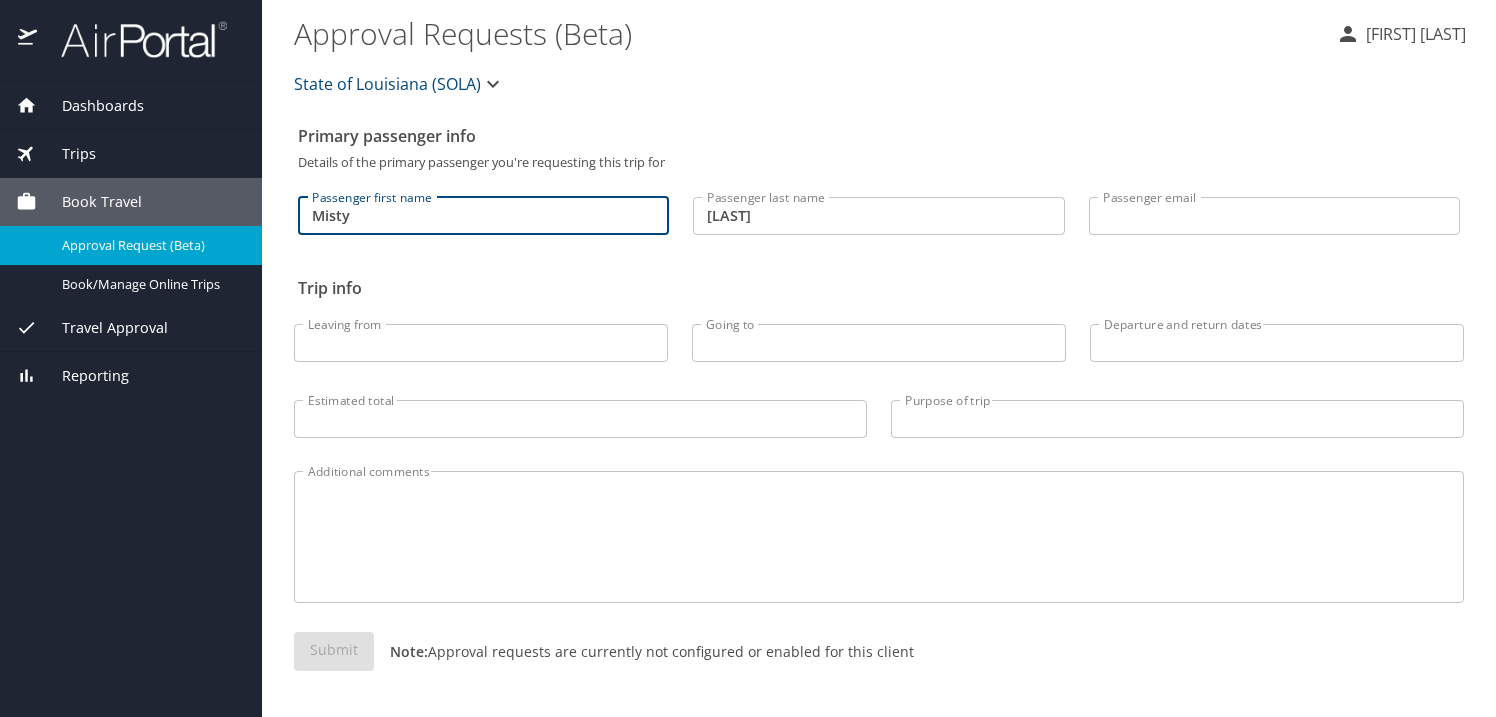 type on "[EMAIL]" 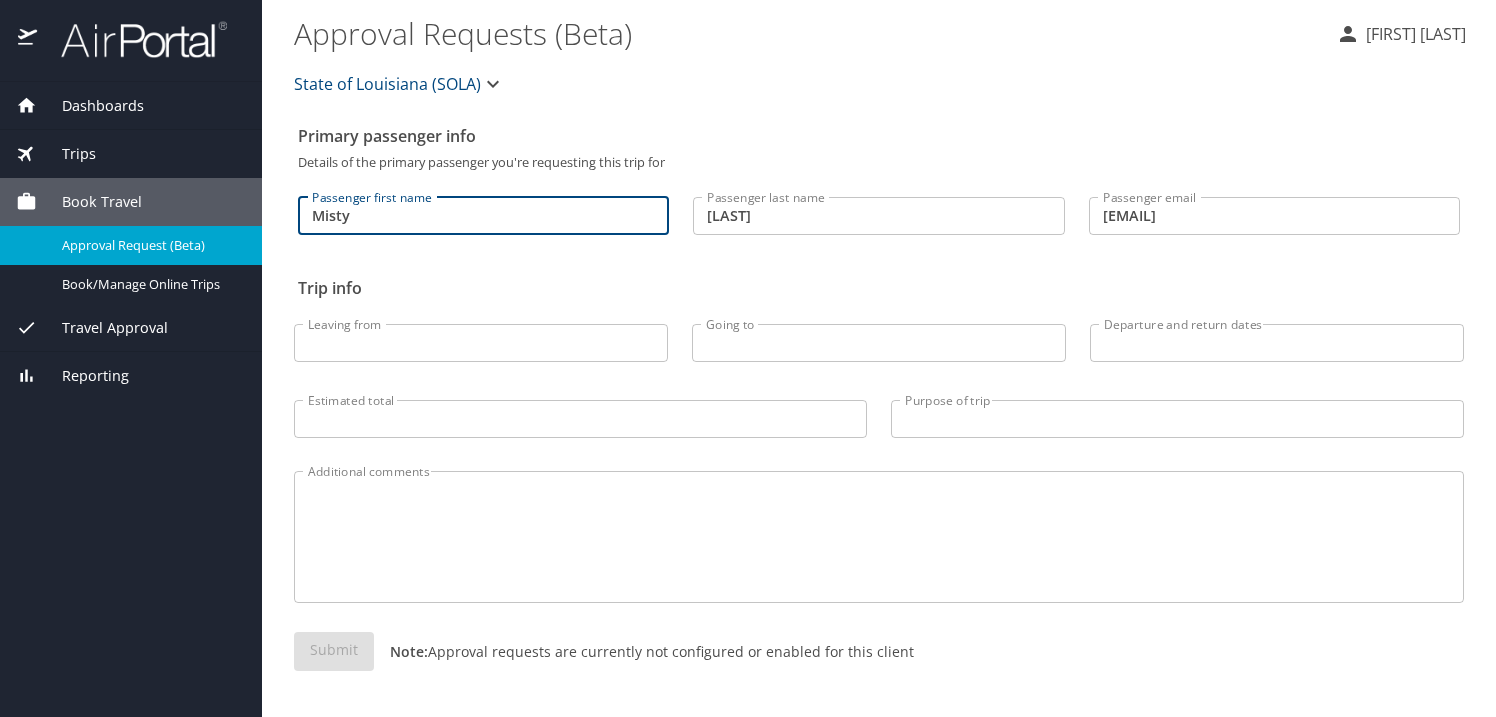 click on "Leaving from" at bounding box center [481, 343] 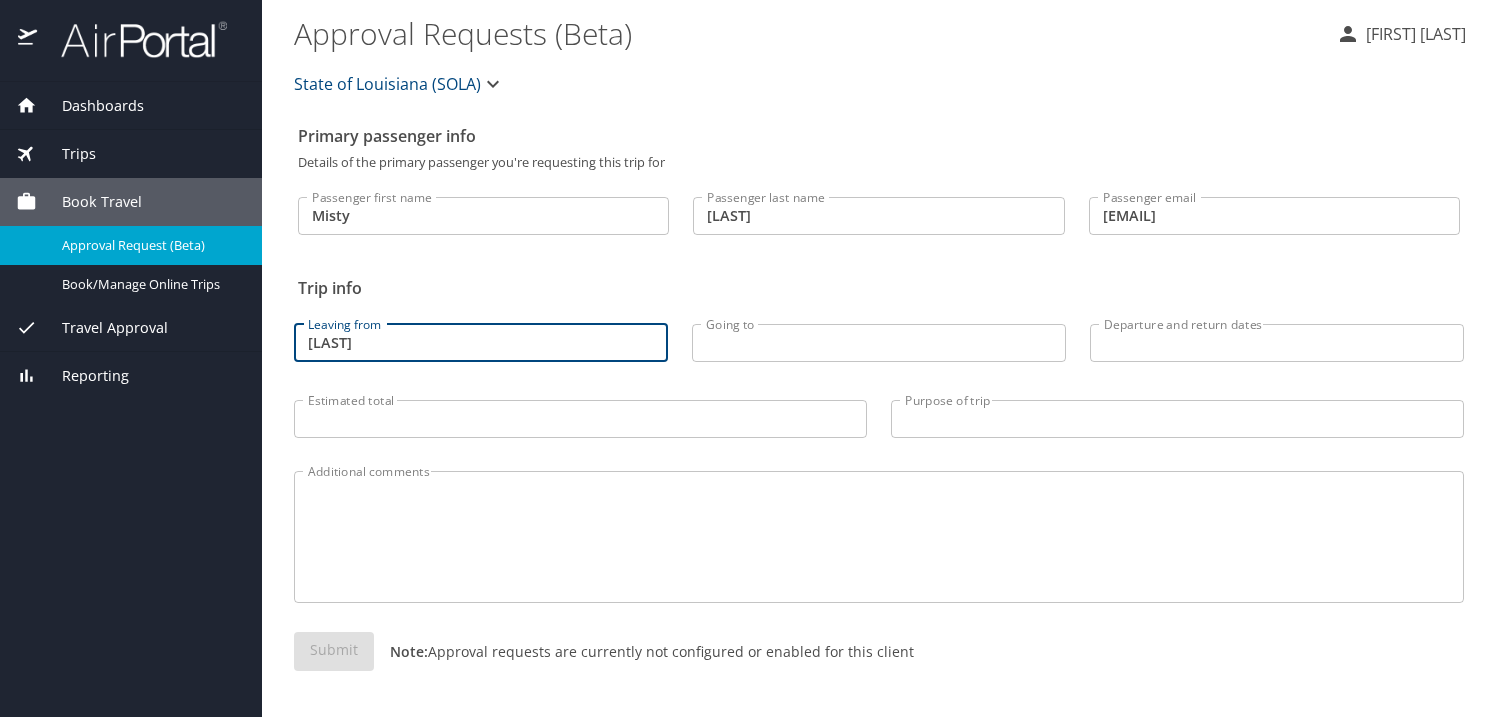 type on "Monroe" 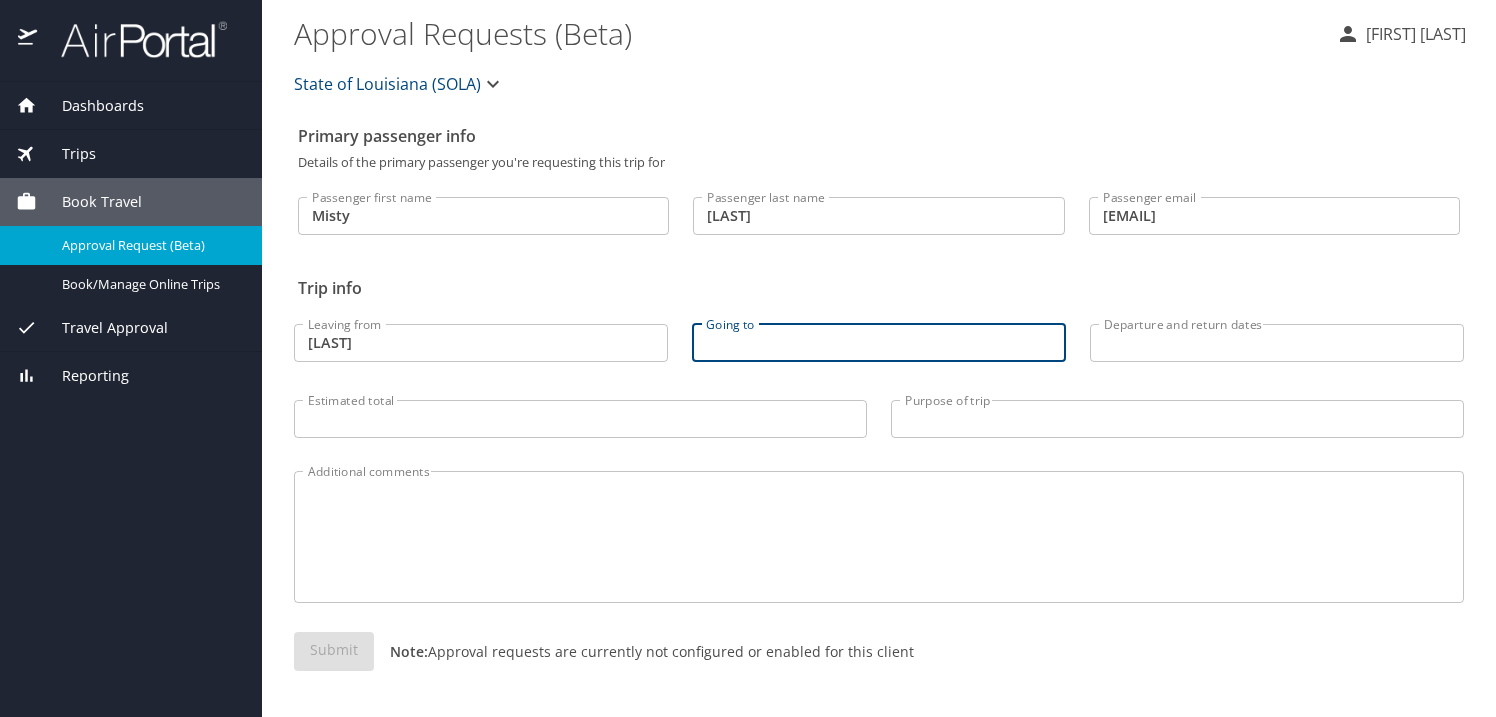 click on "Going to" at bounding box center [879, 343] 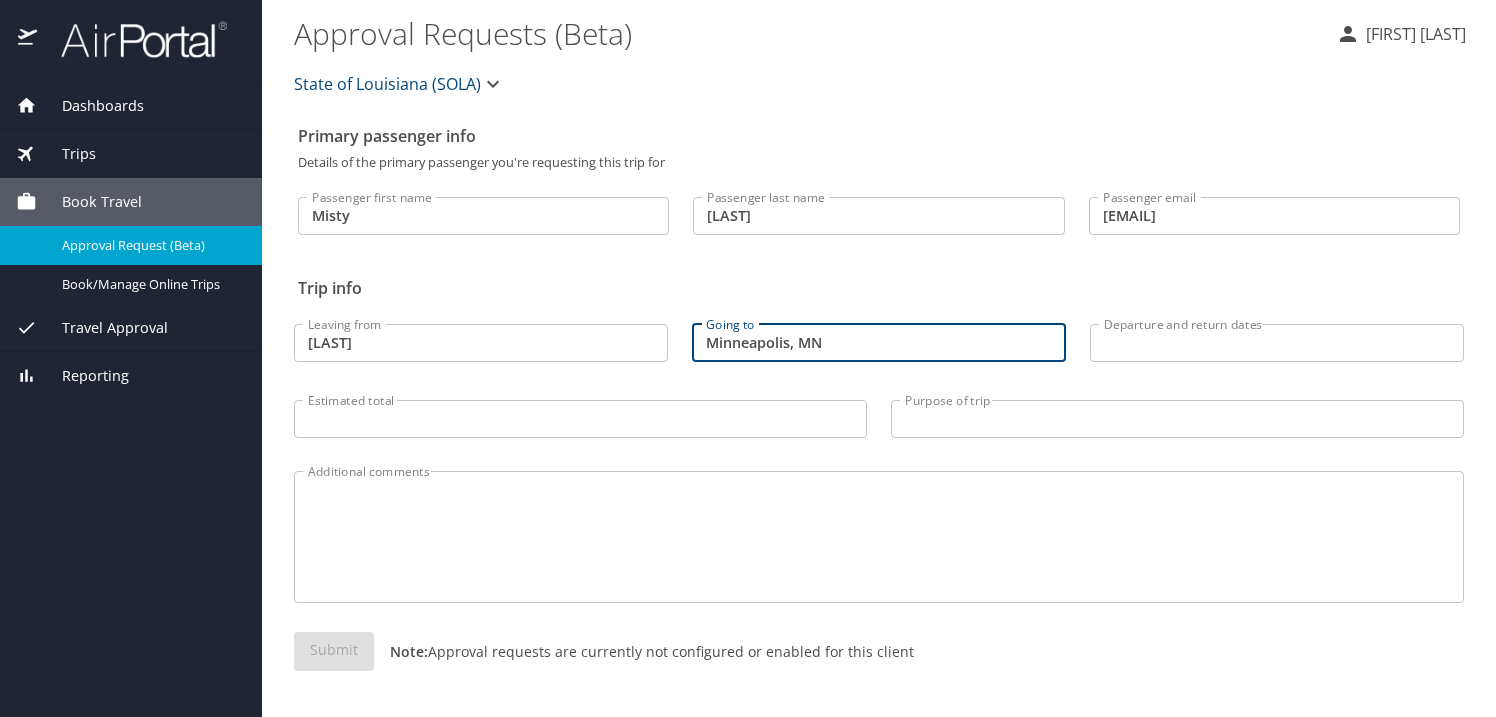 type on "Minneapolis, MN" 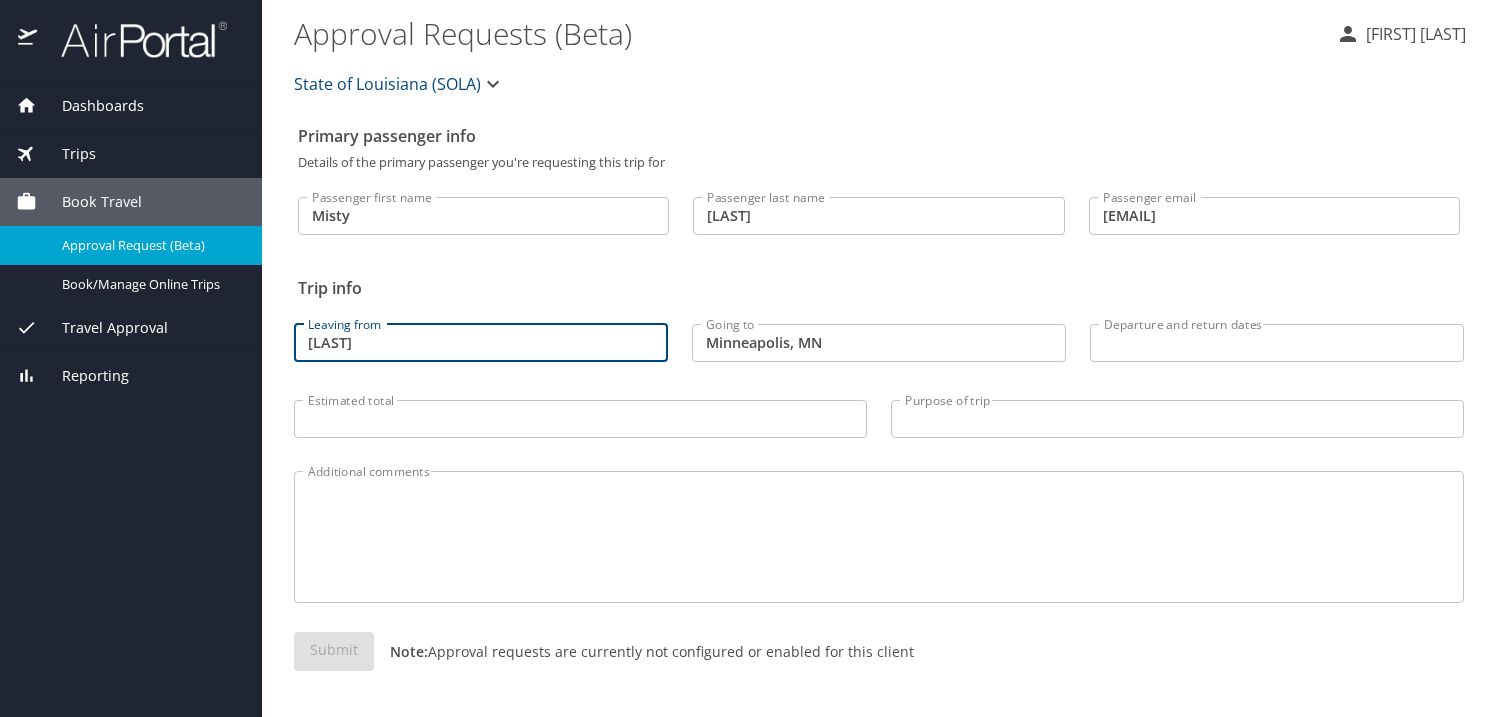 click on "Monroe" at bounding box center (481, 343) 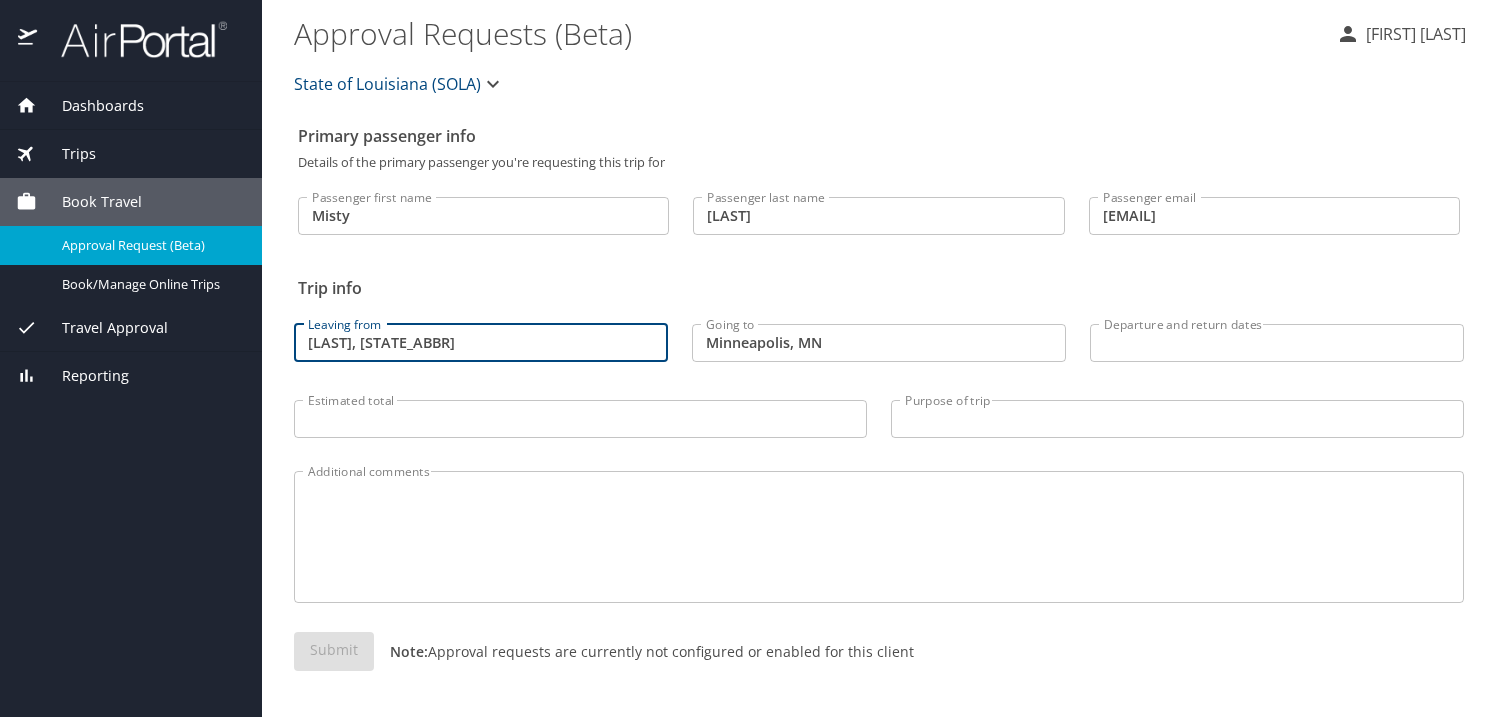 type on "Monroe, LA" 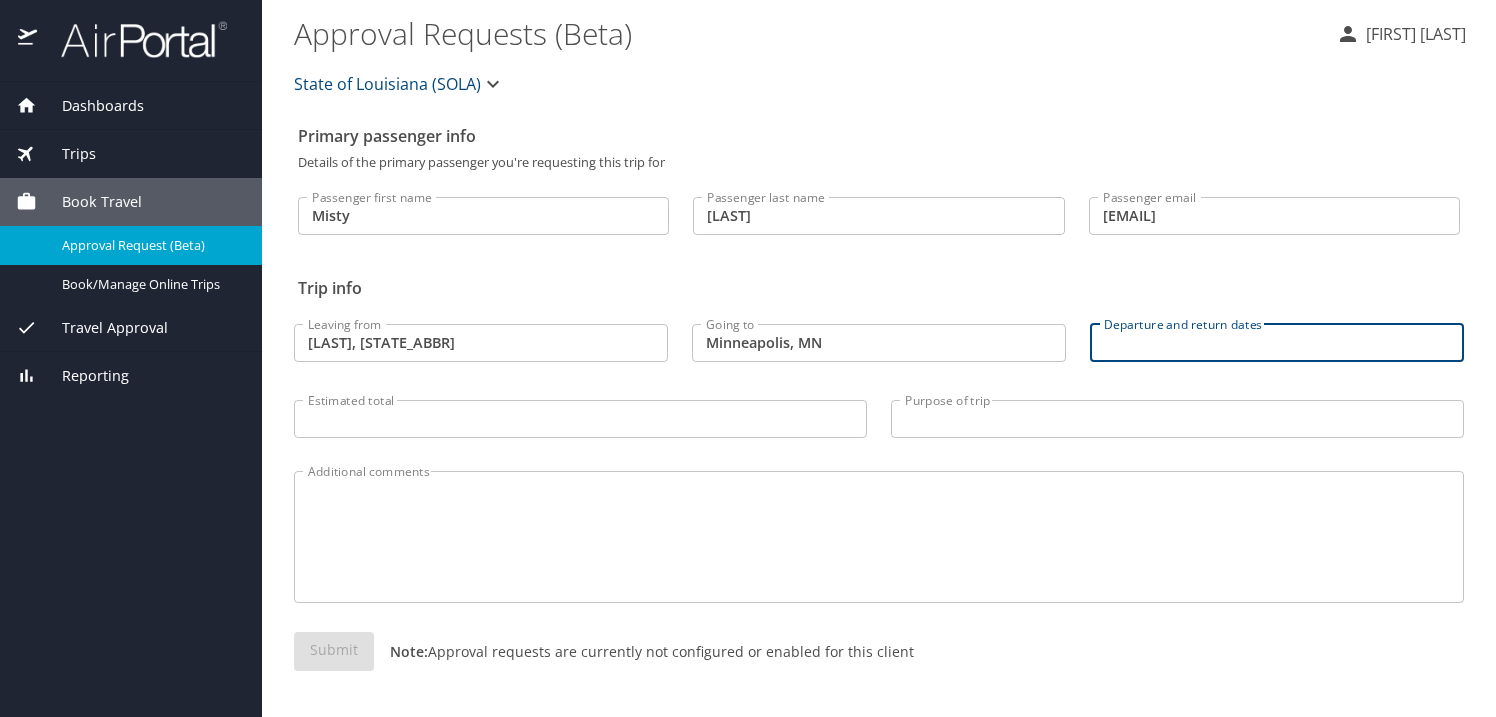 click on "Departure and return dates" at bounding box center (1277, 343) 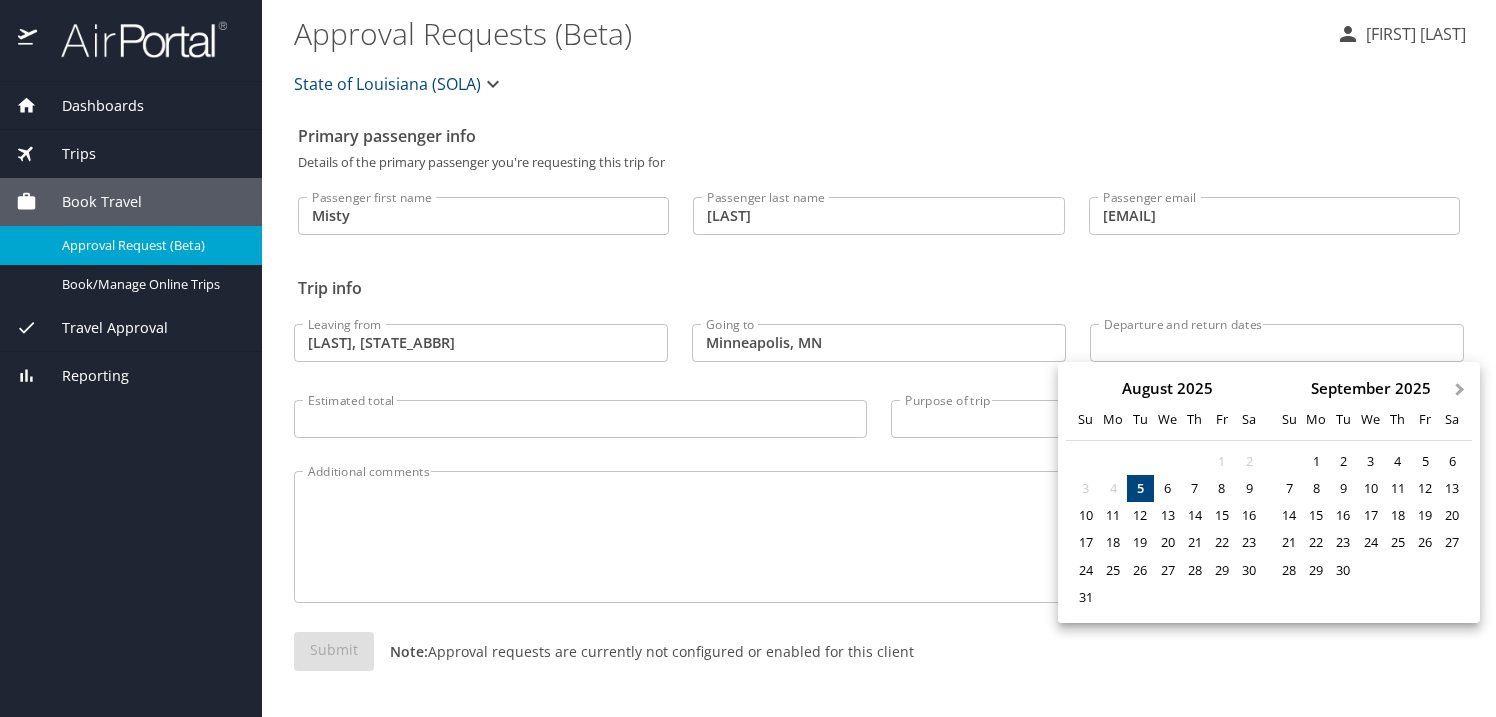 click on "Next Month" at bounding box center [1460, 390] 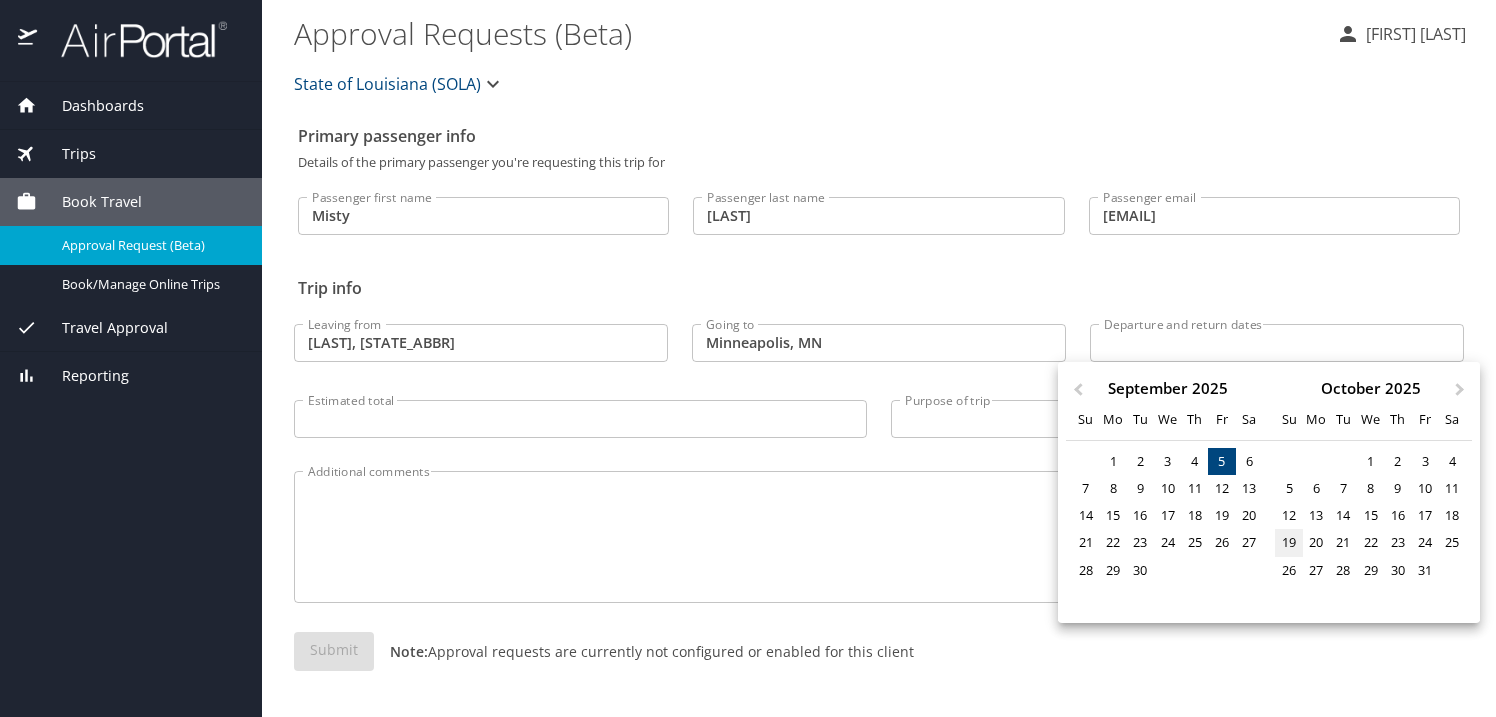 click on "19" at bounding box center (1288, 542) 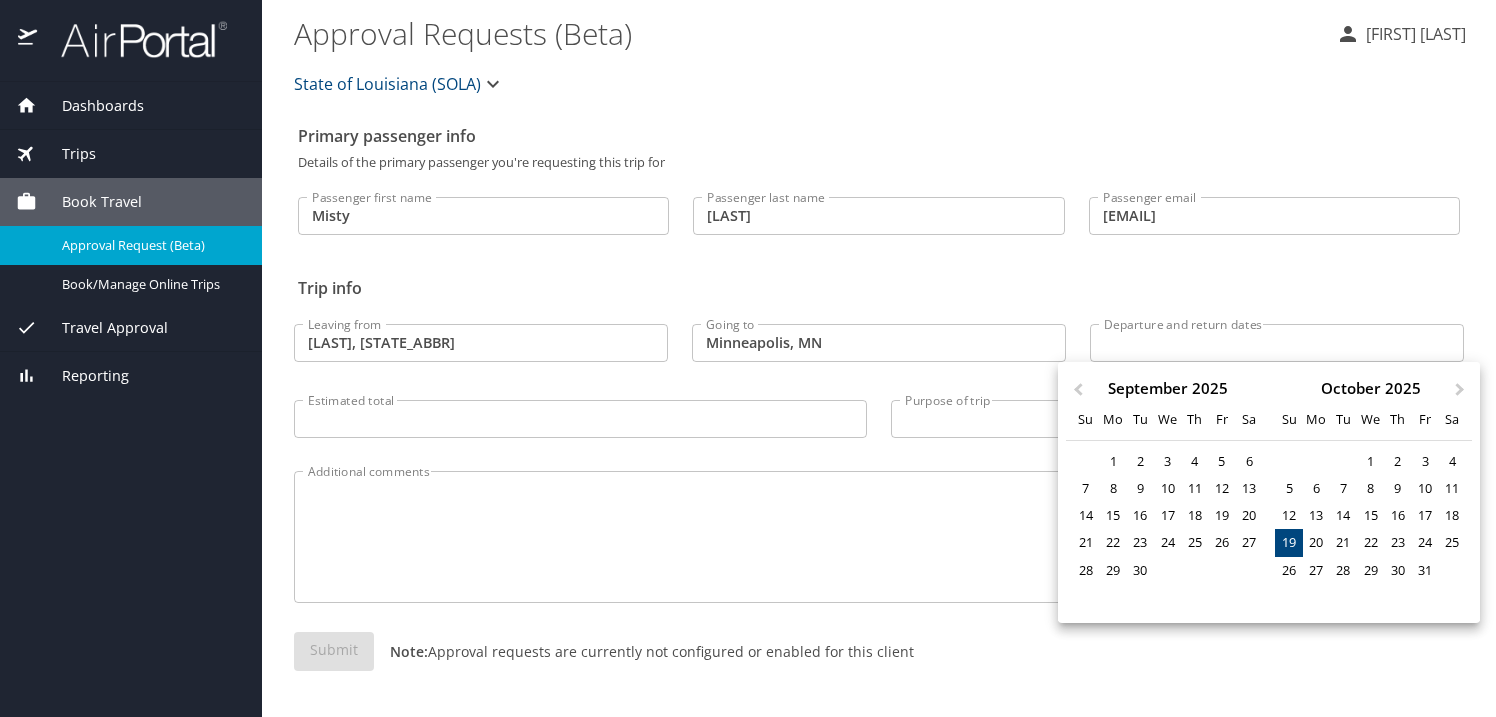 click on "19" at bounding box center (1288, 542) 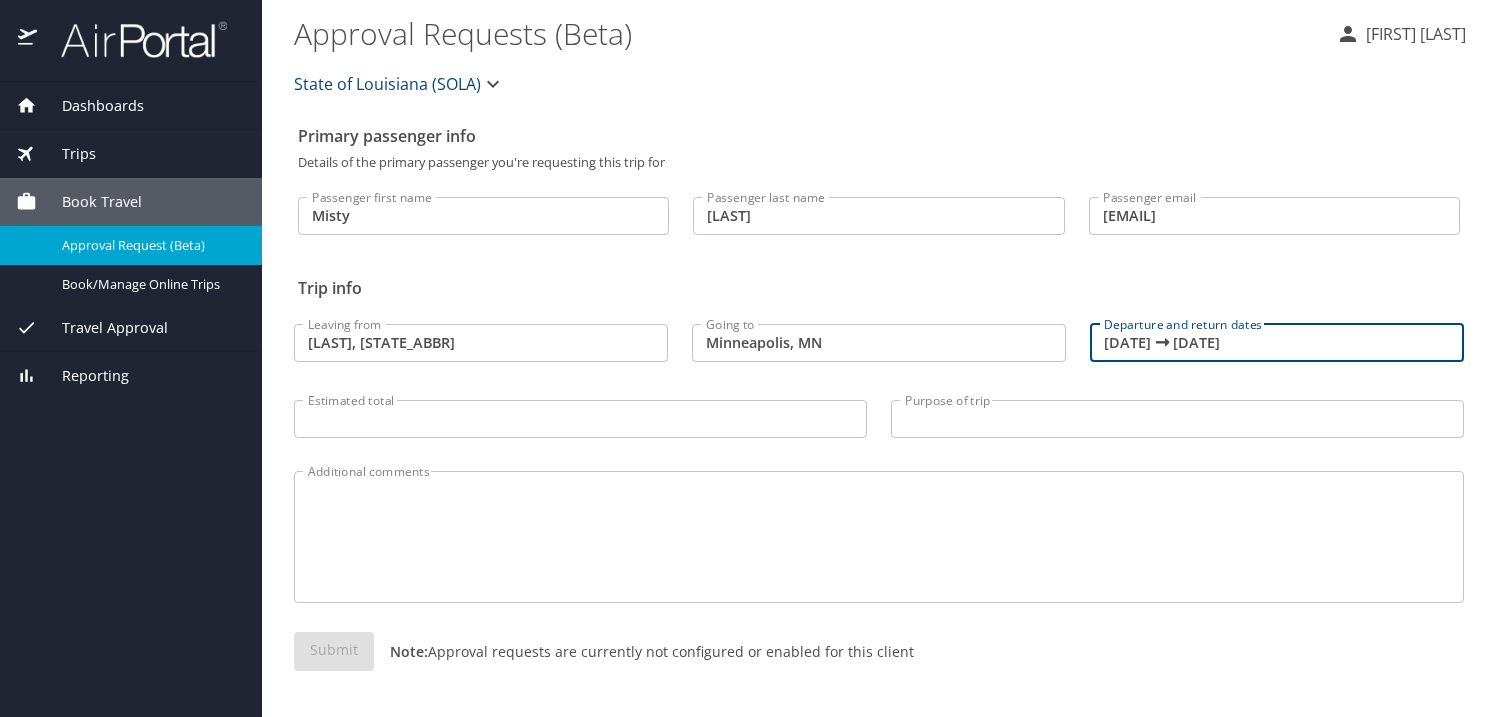 click on "10/19/2025 🠦 10/19/2025" at bounding box center [1277, 343] 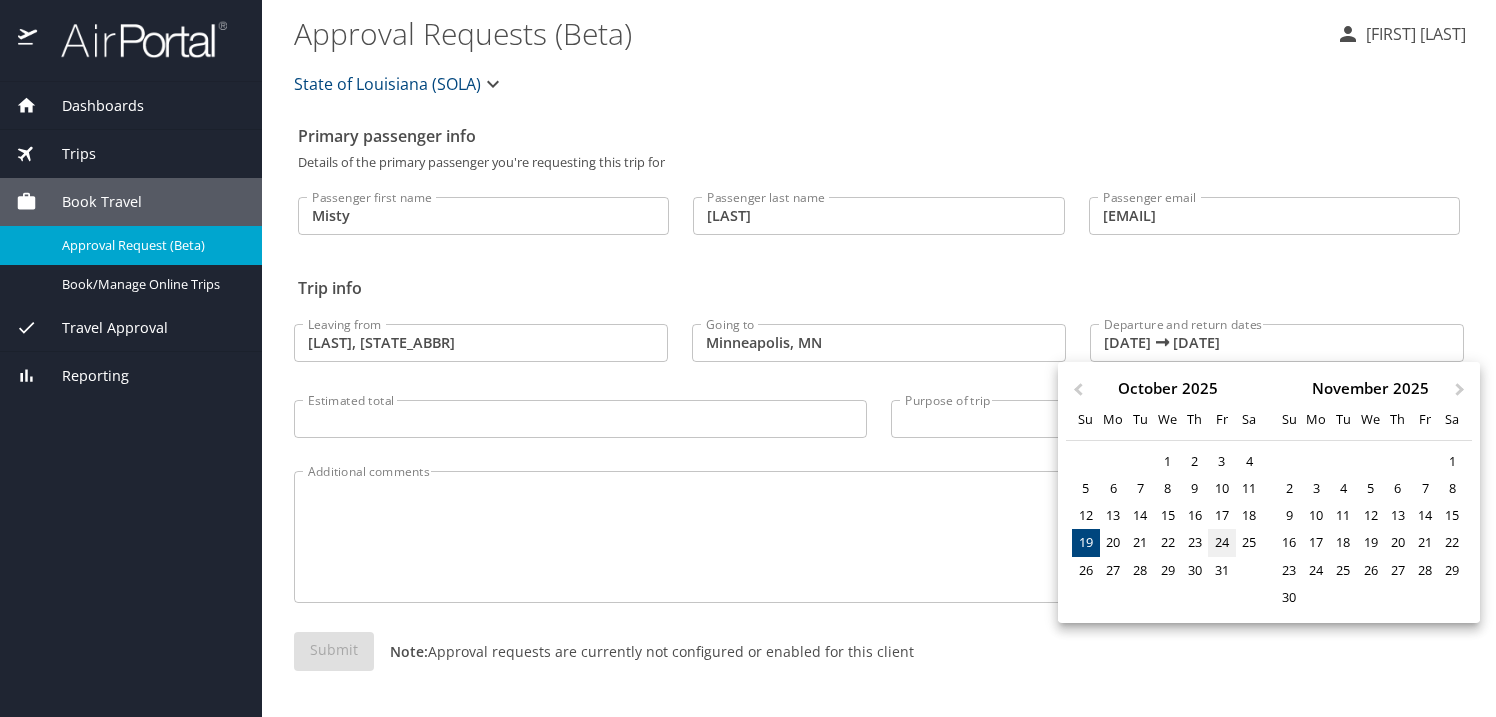 click on "24" at bounding box center (1221, 542) 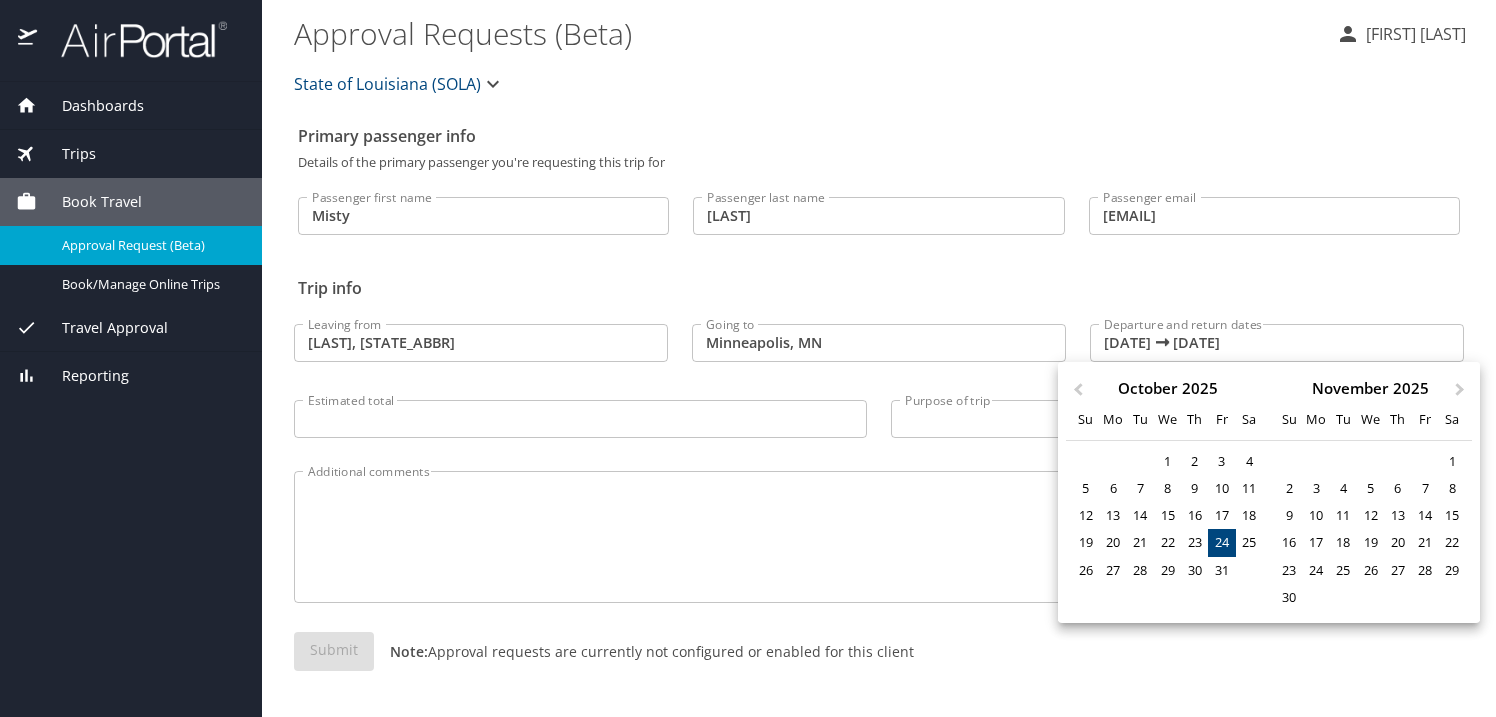 click at bounding box center [748, 358] 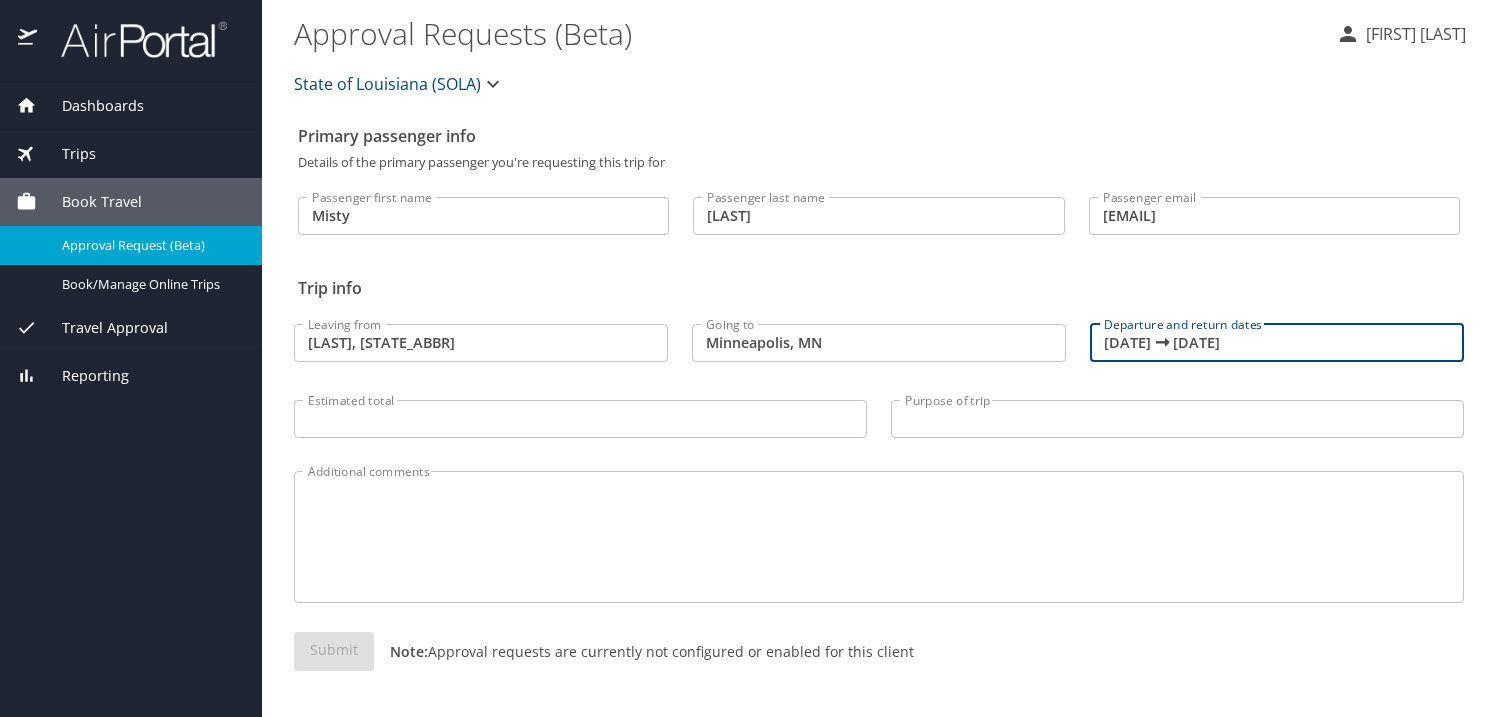 click on "10/19/2025 🠦 10/19/2025" at bounding box center [1277, 343] 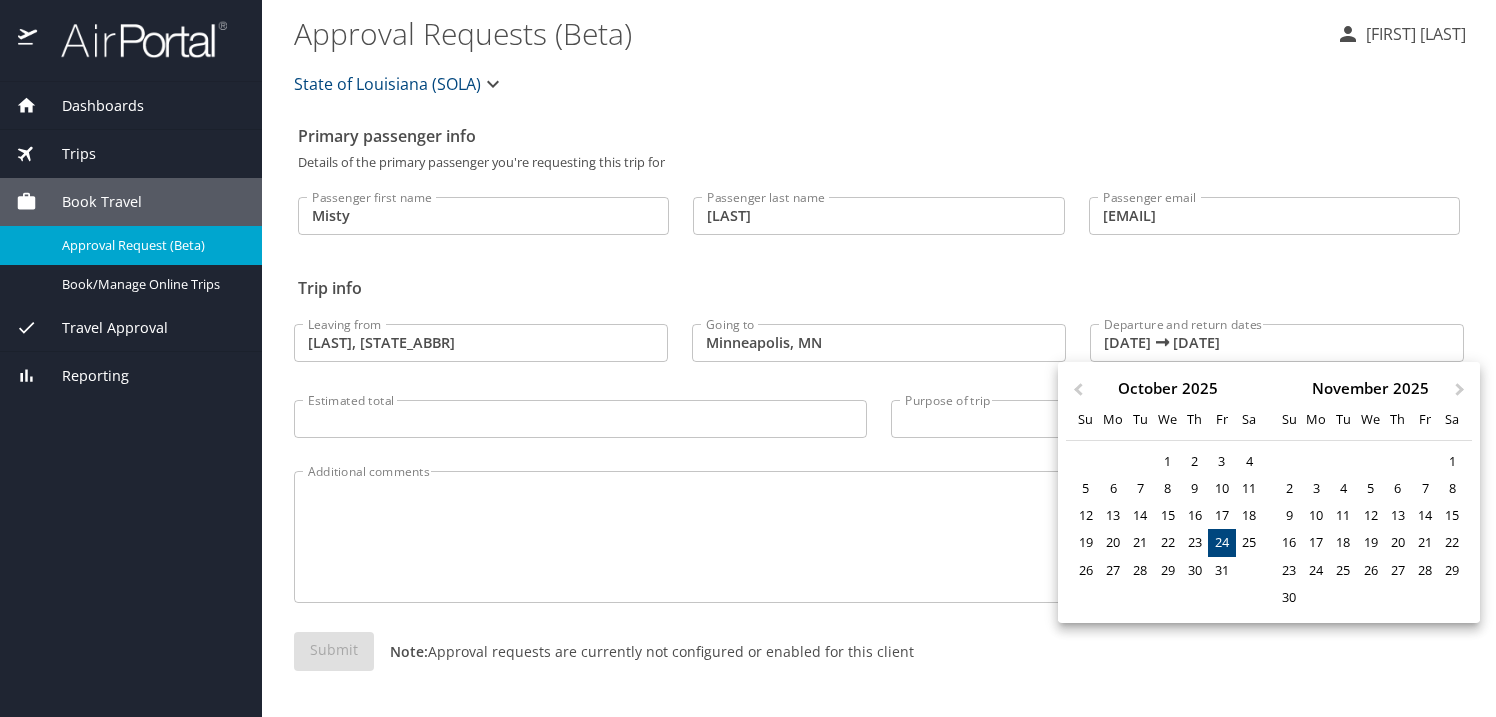 click on "24" at bounding box center (1221, 542) 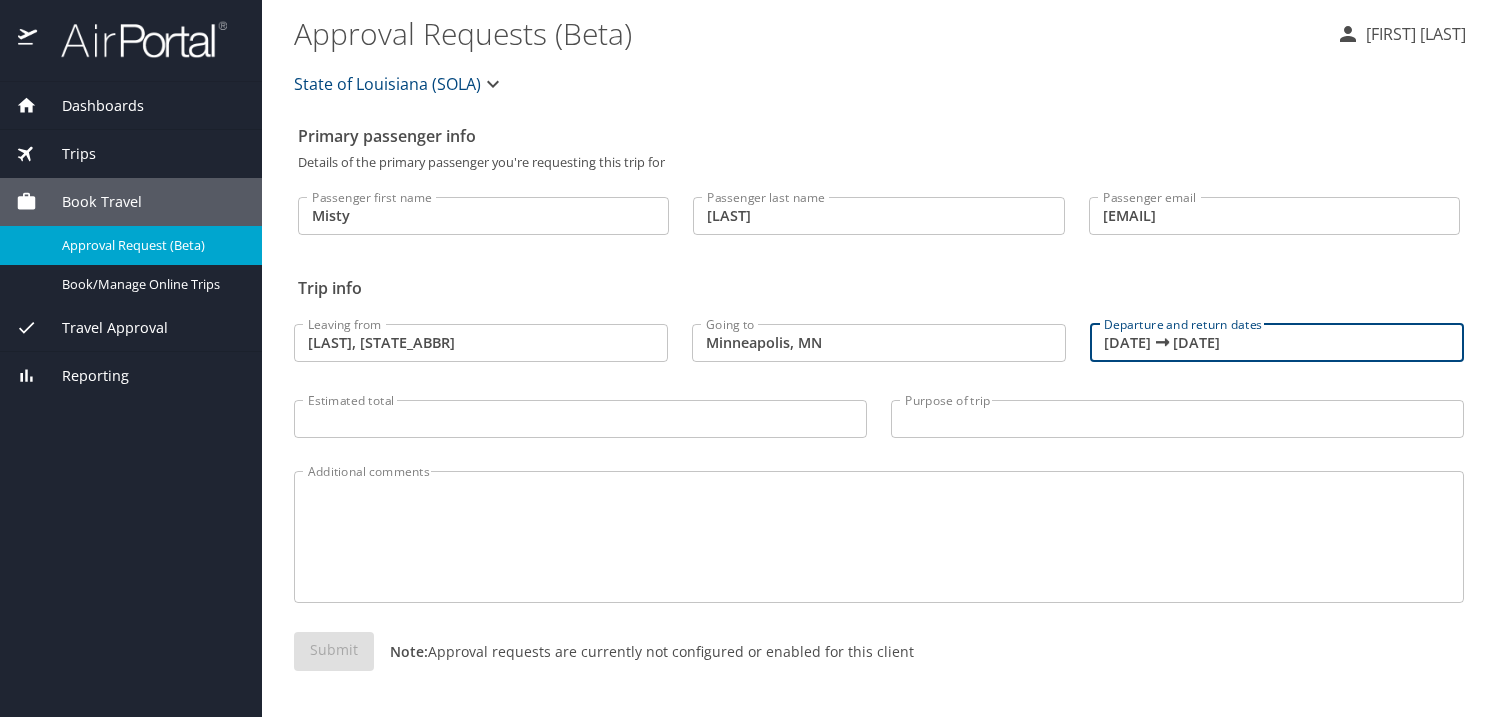 click on "10/24/2025 🠦 10/24/2025" at bounding box center (1277, 343) 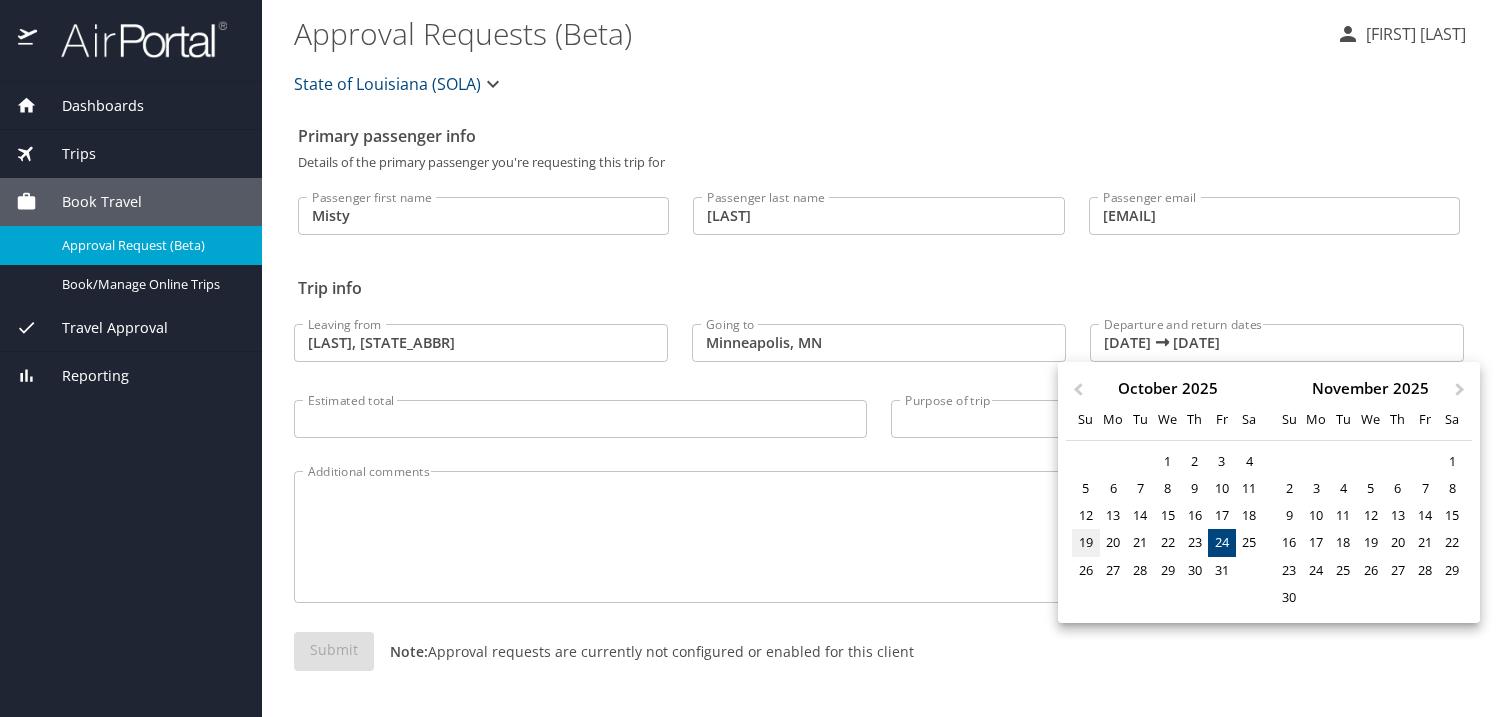 click on "19" at bounding box center [1085, 542] 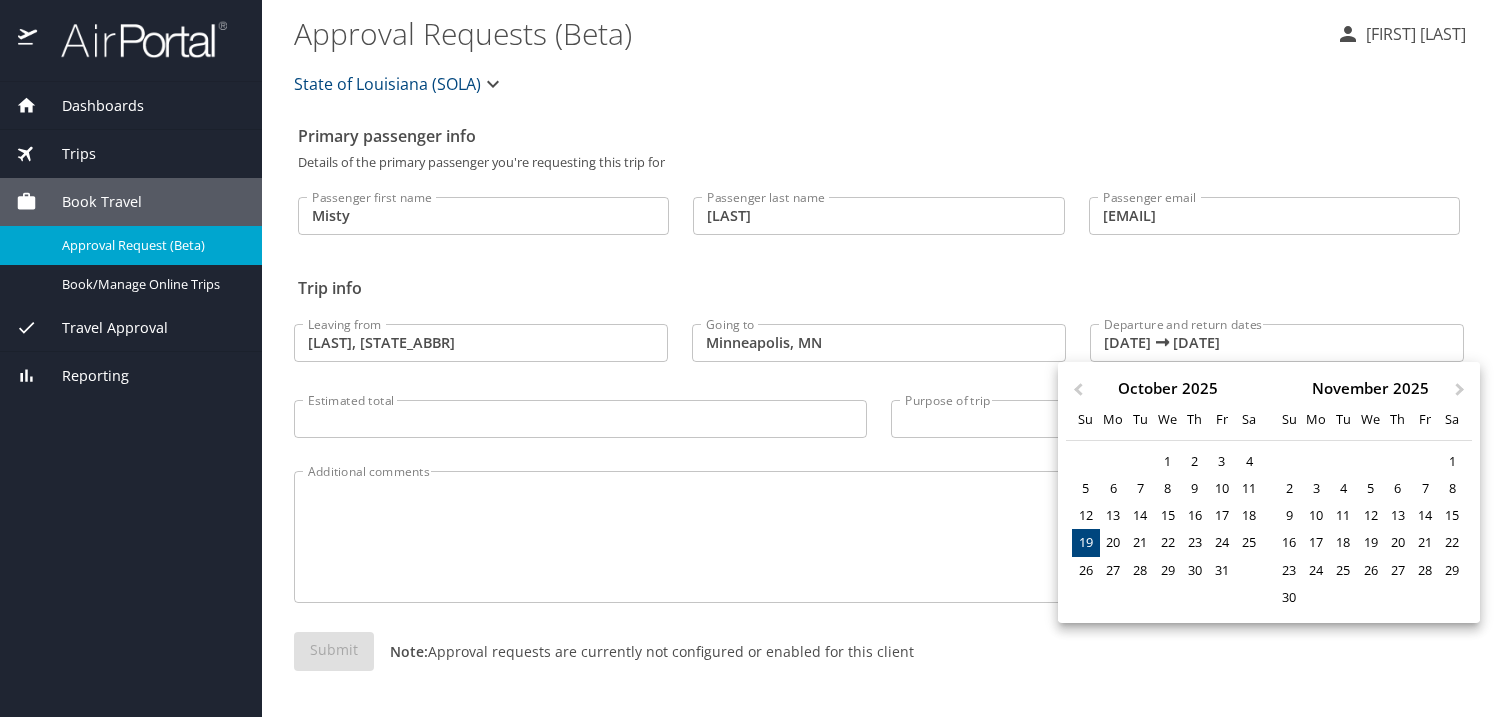 click at bounding box center [748, 358] 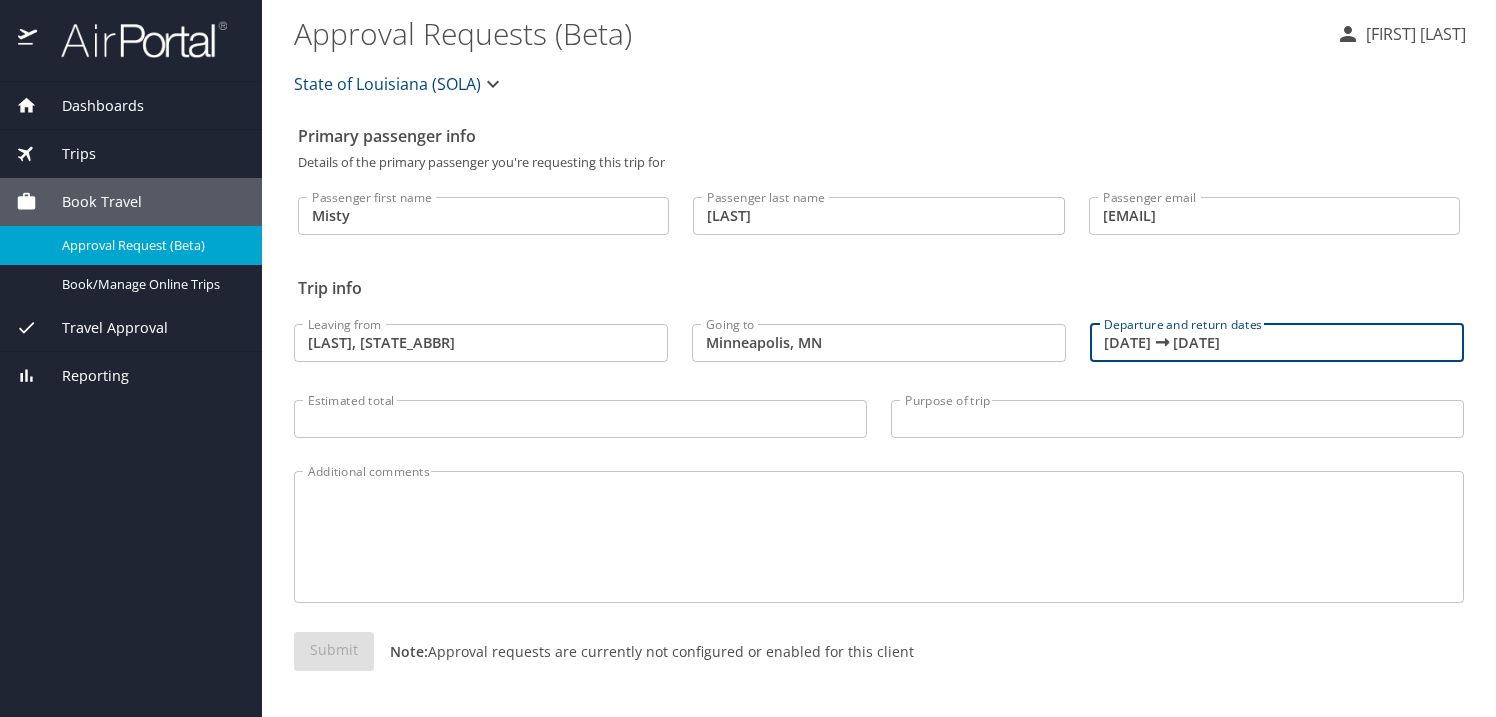 click on "10/24/2025 🠦 10/24/2025" at bounding box center [1277, 343] 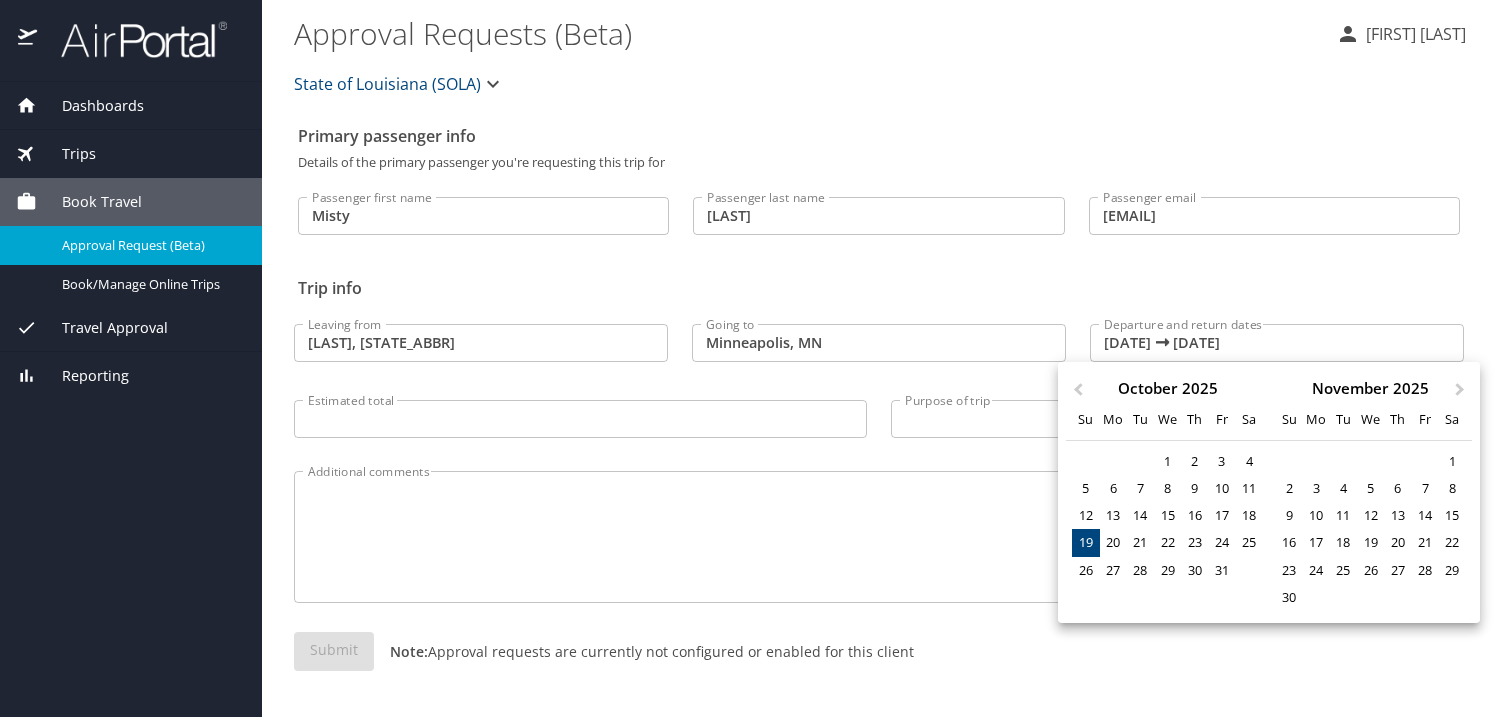 click at bounding box center [748, 358] 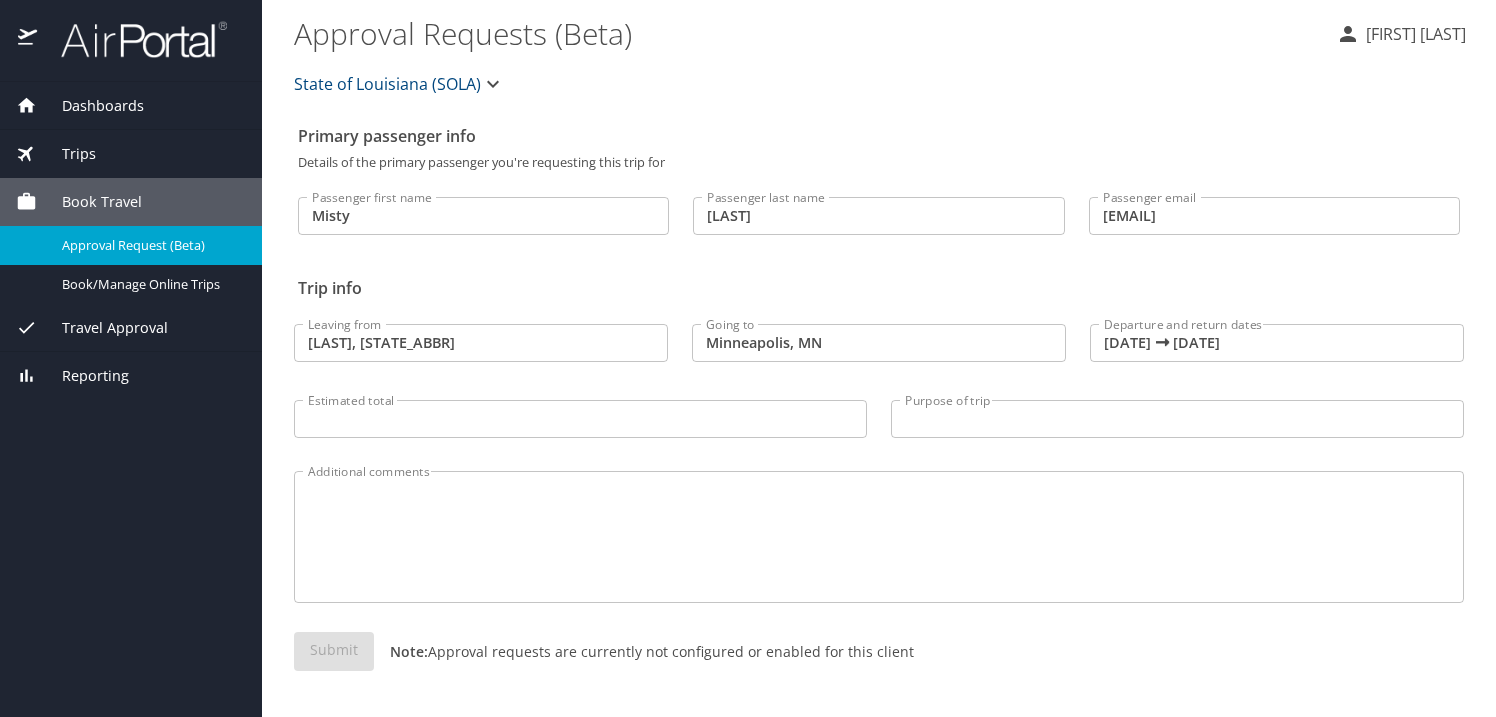 click on "Previous Month Next Month October 2025 Su Mo Tu We Th Fr Sa 28 29 30 1 2 3 4 5 6 7 8 9 10 11 12 13 14 15 16 17 18 19 20 21 22 23 24 25 26 27 28 29 30 31 November 2025 Su Mo Tu We Th Fr Sa 1 2 3 4 5 6 7 8 9 10 11 12 13 14 15 16 17 18 19 20 21 22 23 24 25 26 27 28 29 30 1 2 3 4 5 6" at bounding box center [748, 358] 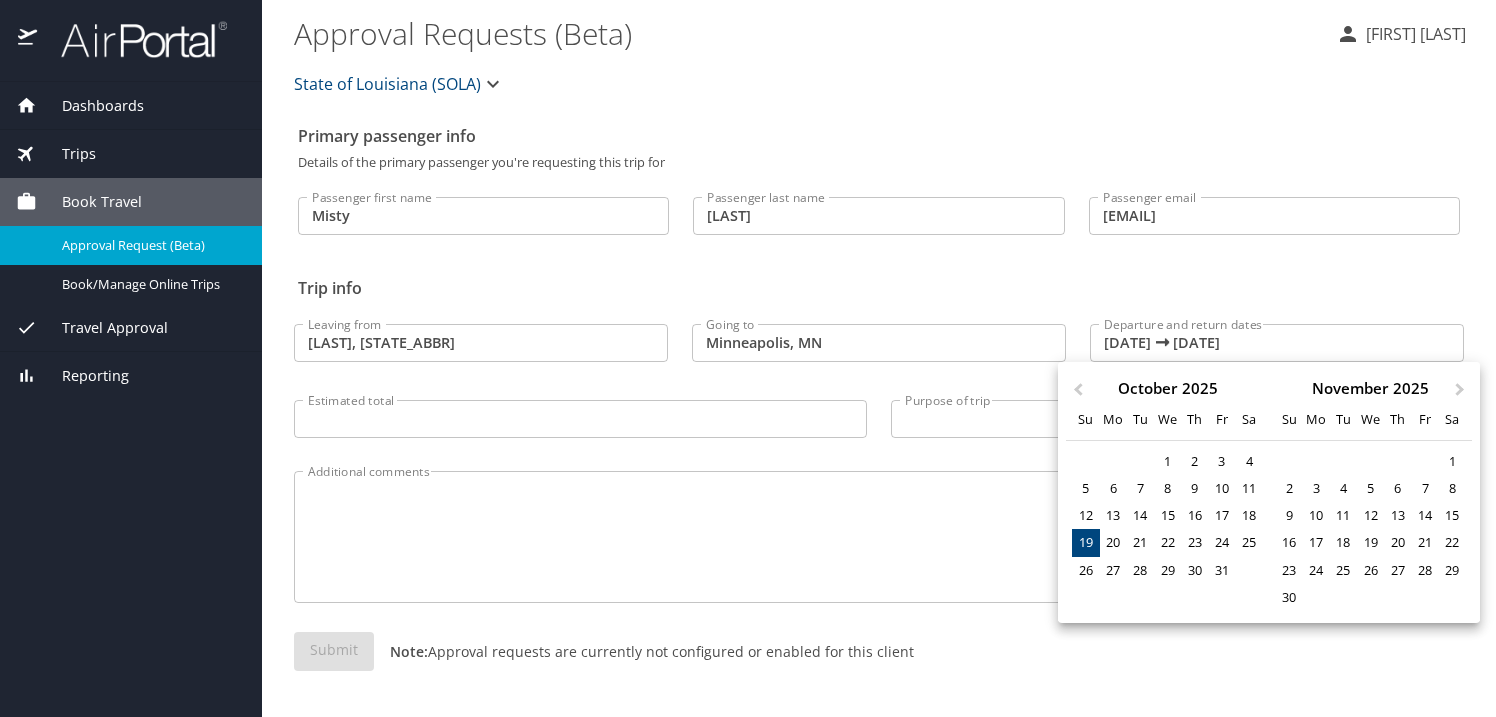 click on "19" at bounding box center [1085, 542] 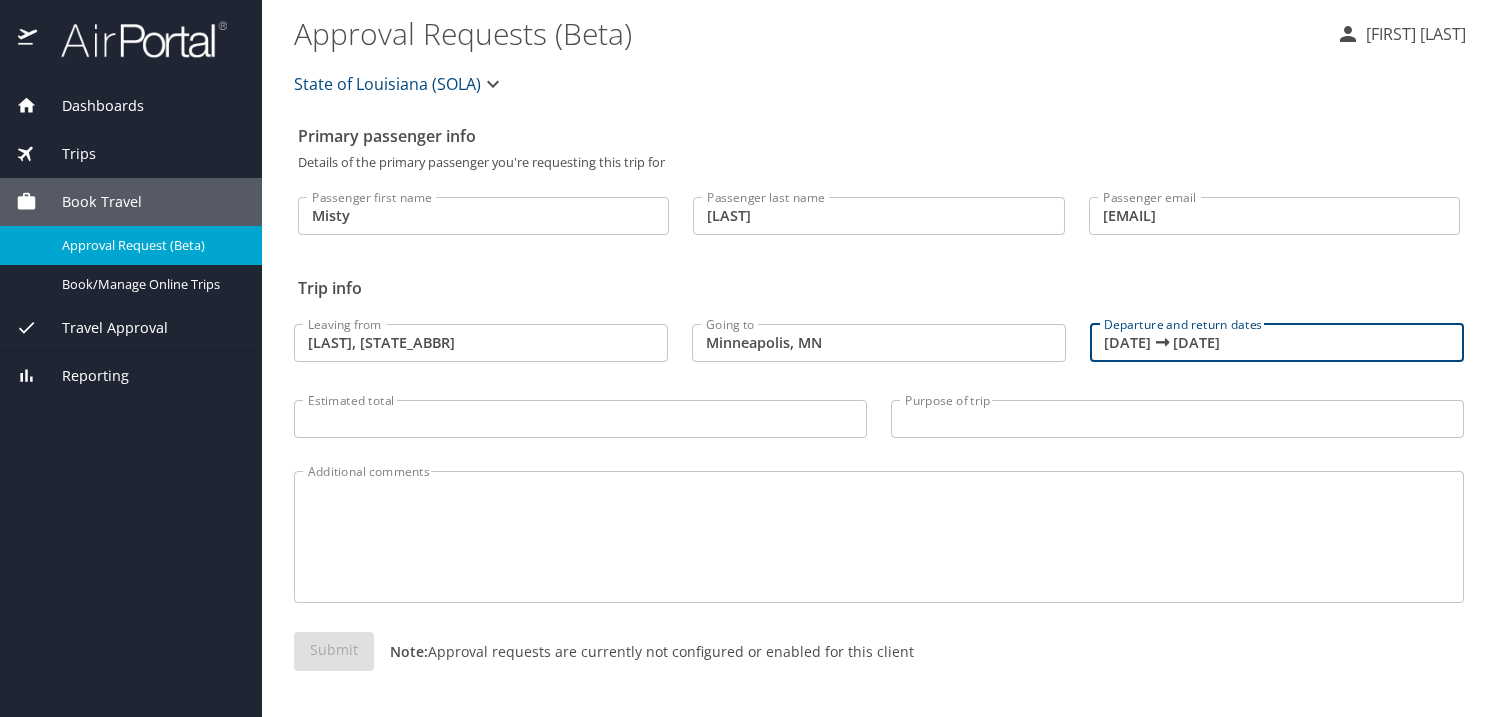 click on "10/19/2025 🠦 10/19/2025" at bounding box center (1277, 343) 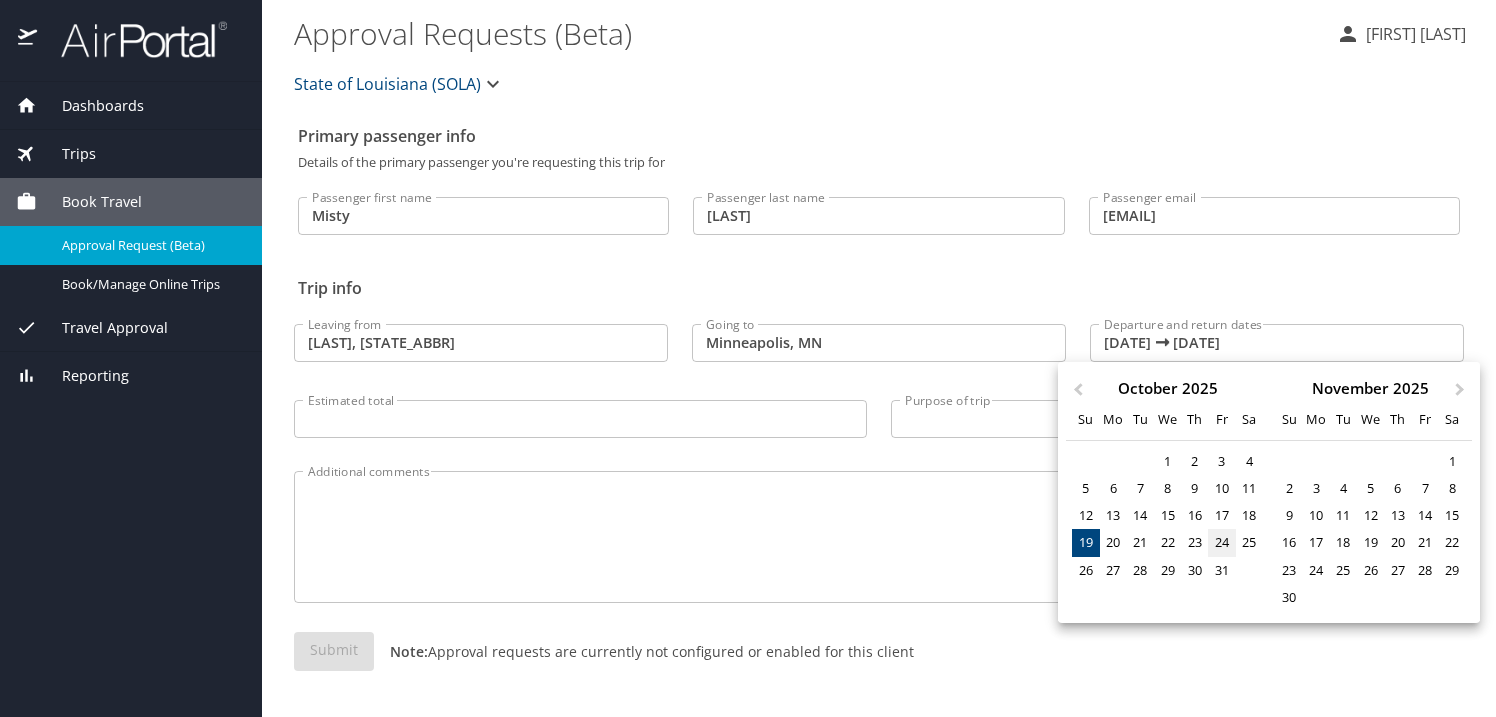 click on "24" at bounding box center (1221, 542) 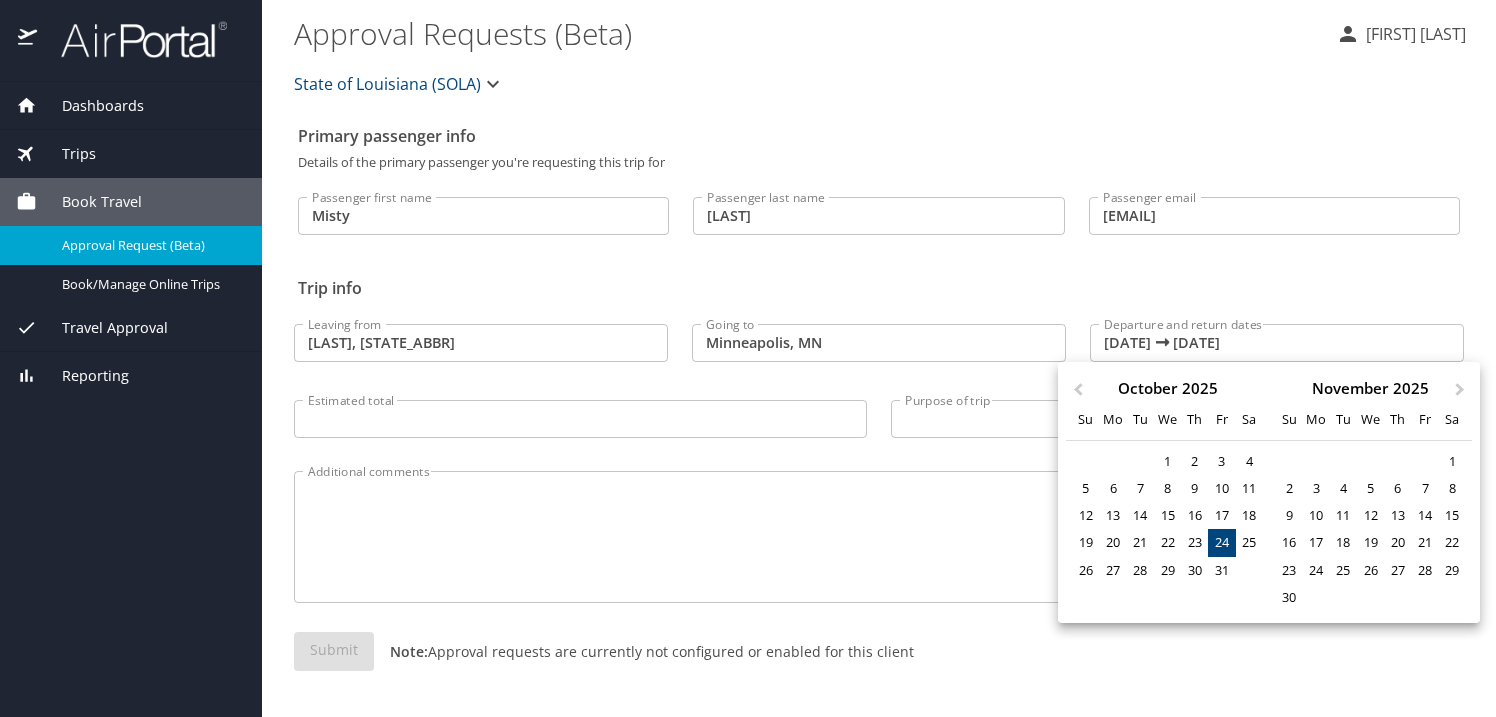 click at bounding box center (748, 358) 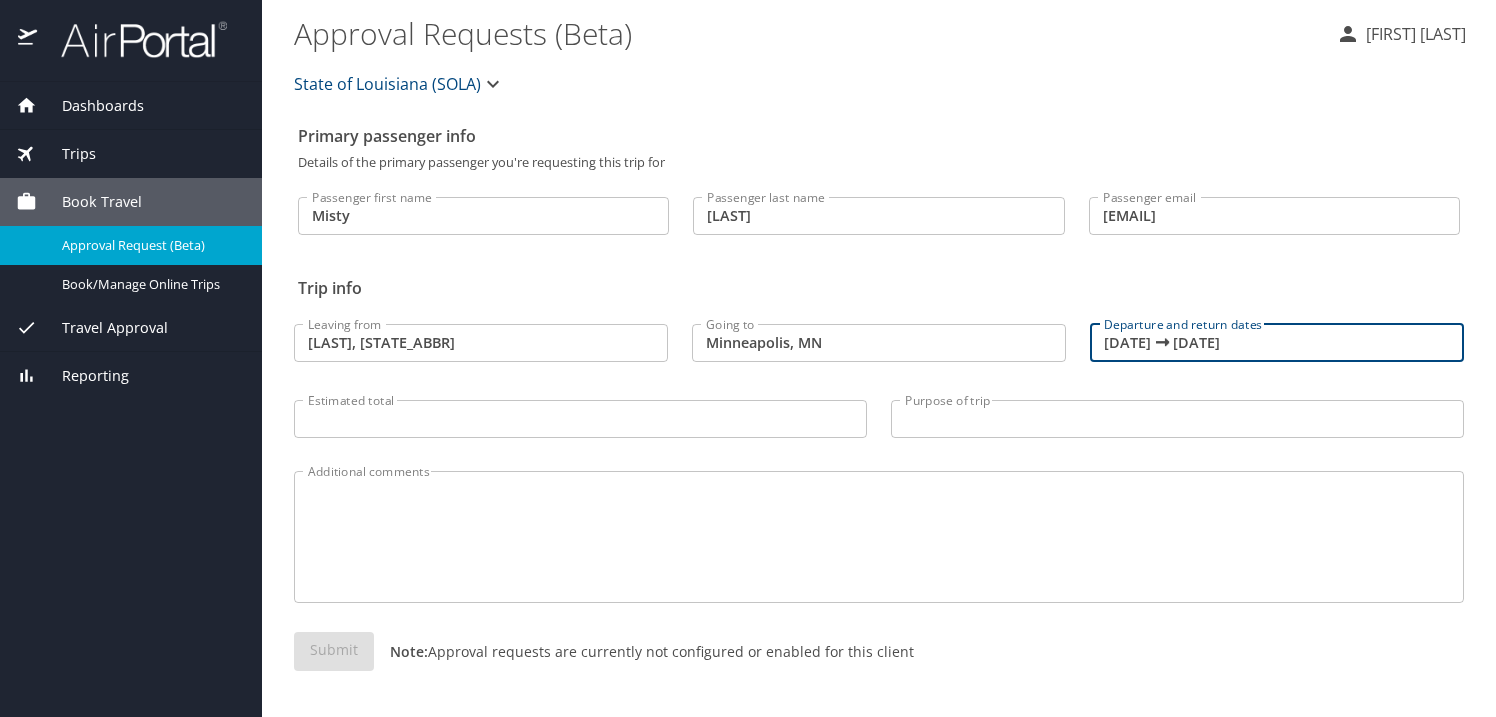 click on "10/19/2025 🠦 10/19/2025" at bounding box center [1277, 343] 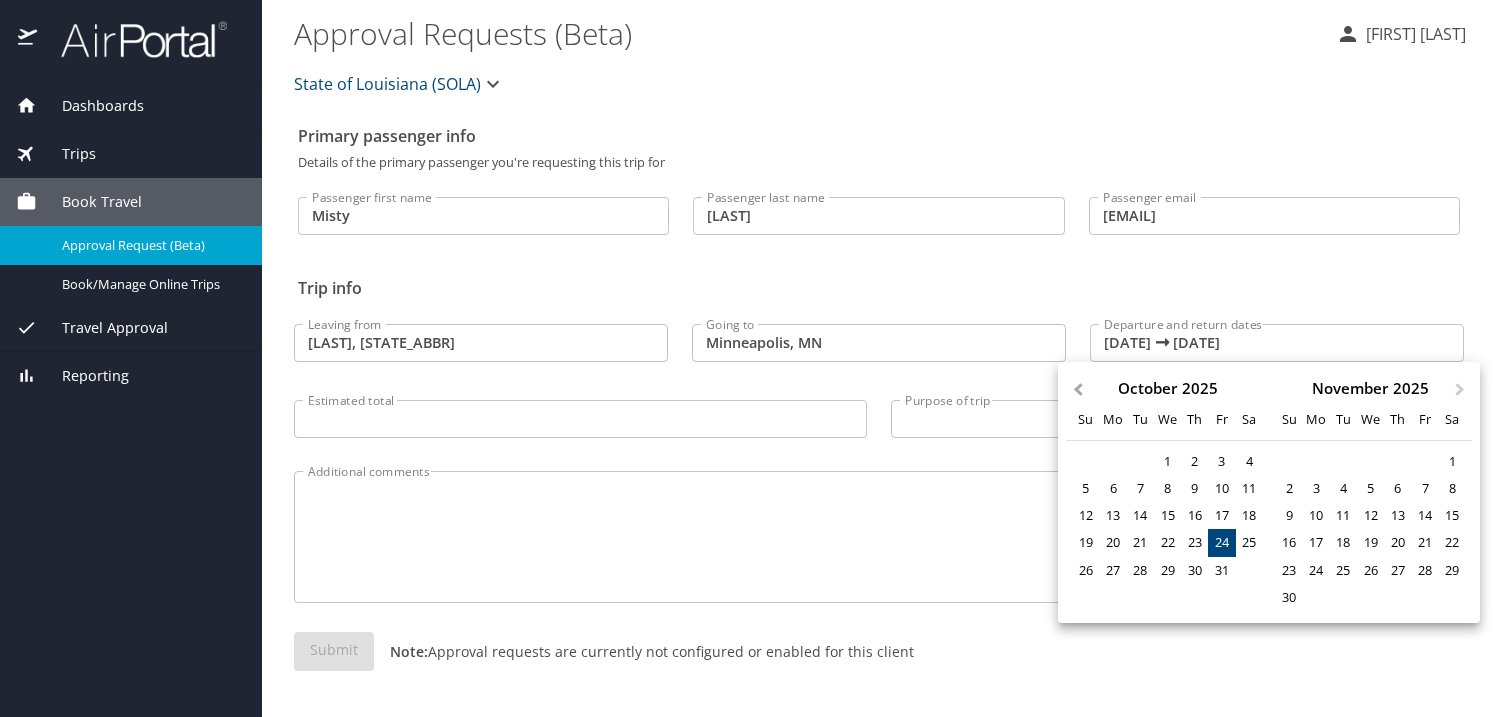 click on "Previous Month" at bounding box center [1078, 390] 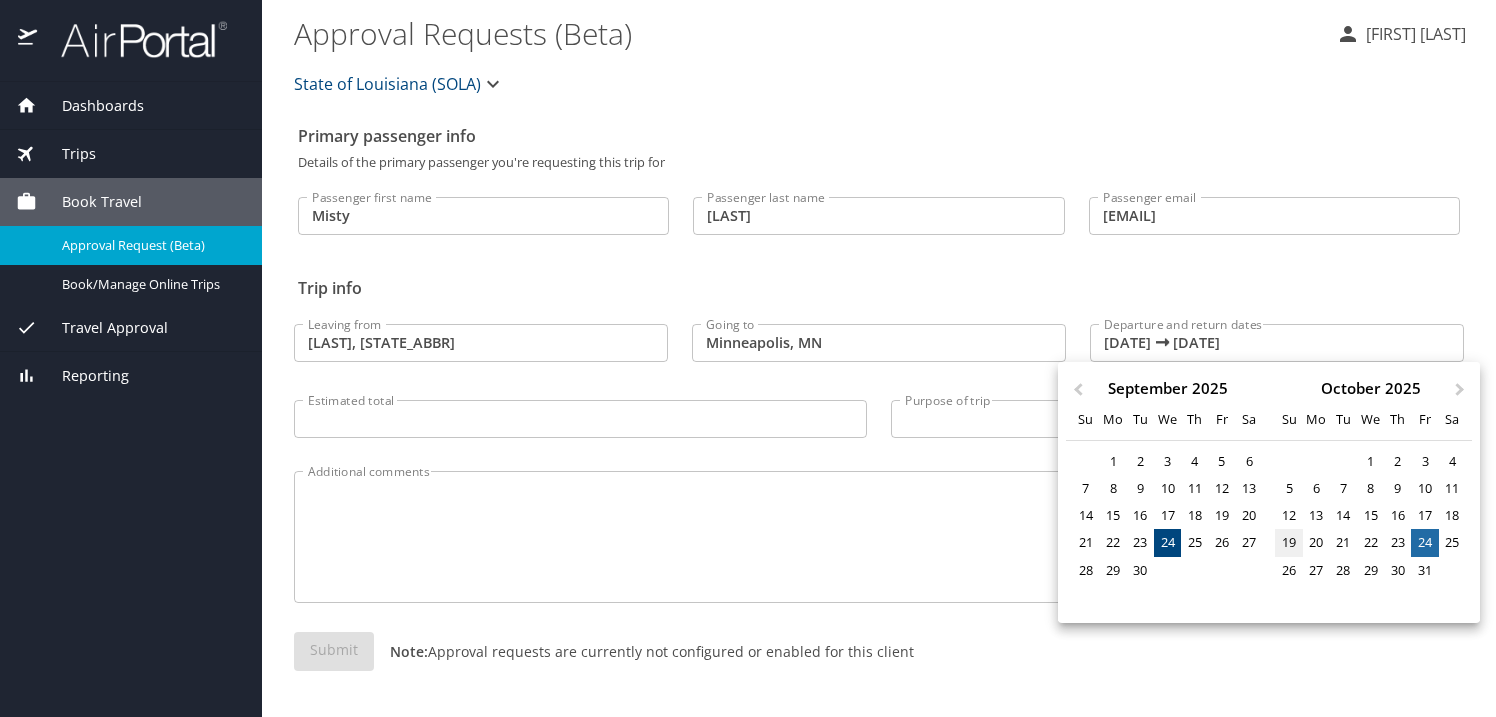 click on "19" at bounding box center (1288, 542) 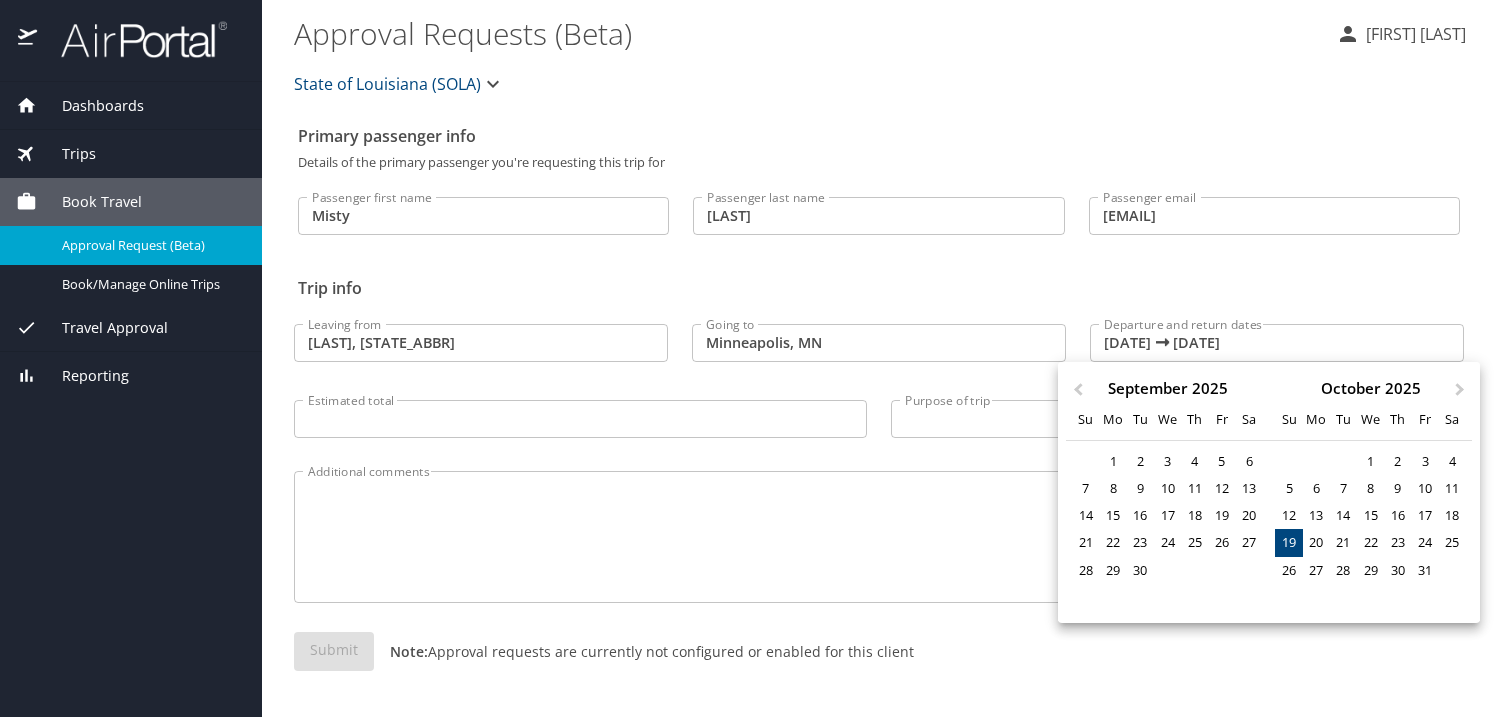click at bounding box center (748, 358) 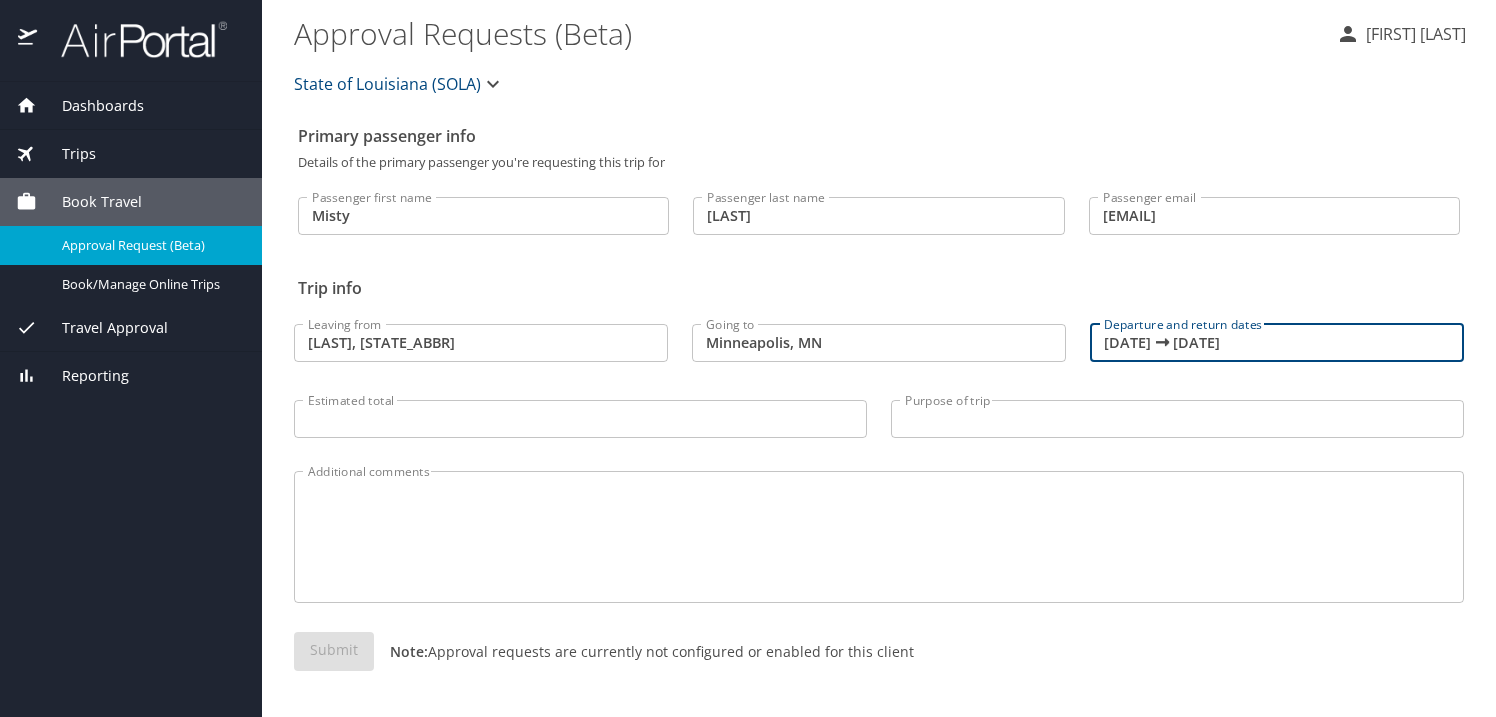 click on "10/19/2025 🠦 10/19/2025" at bounding box center (1277, 343) 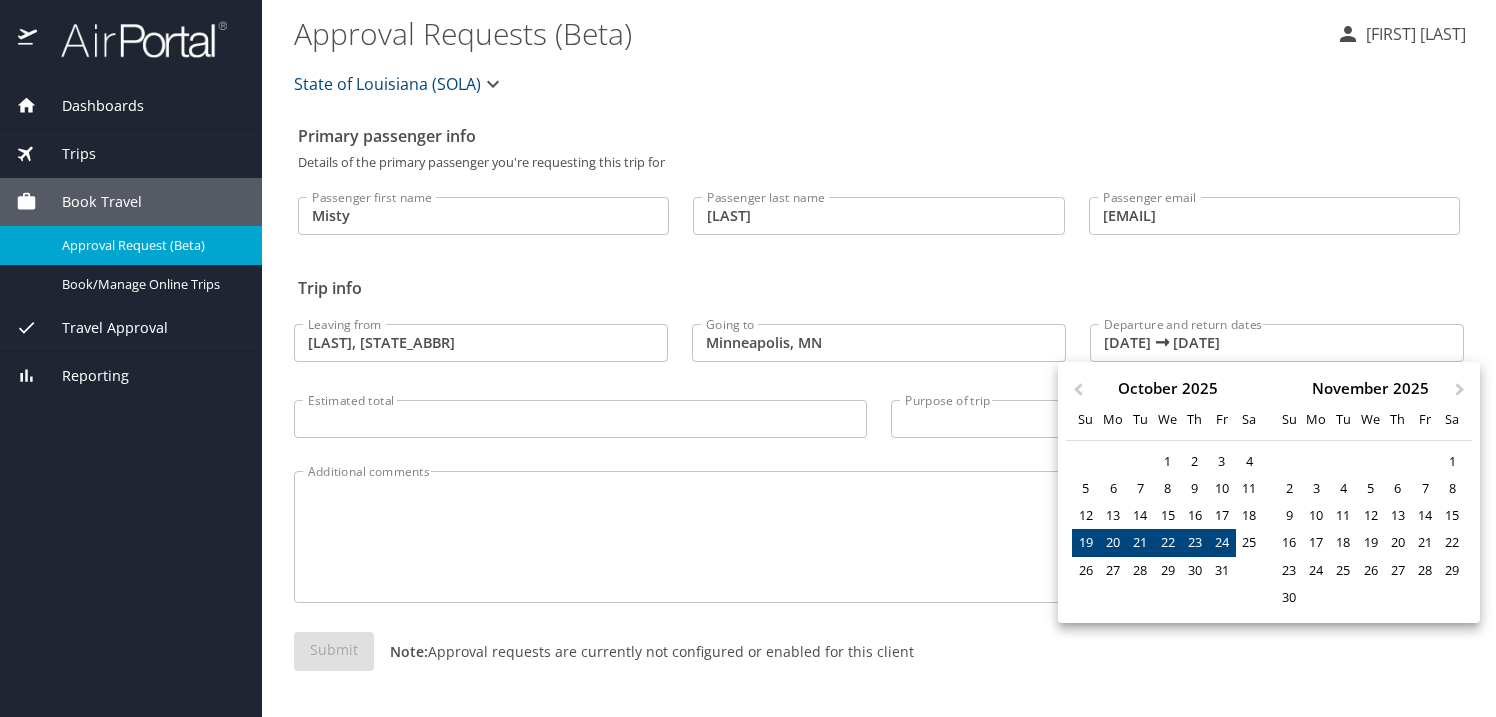 click on "24" at bounding box center (1221, 542) 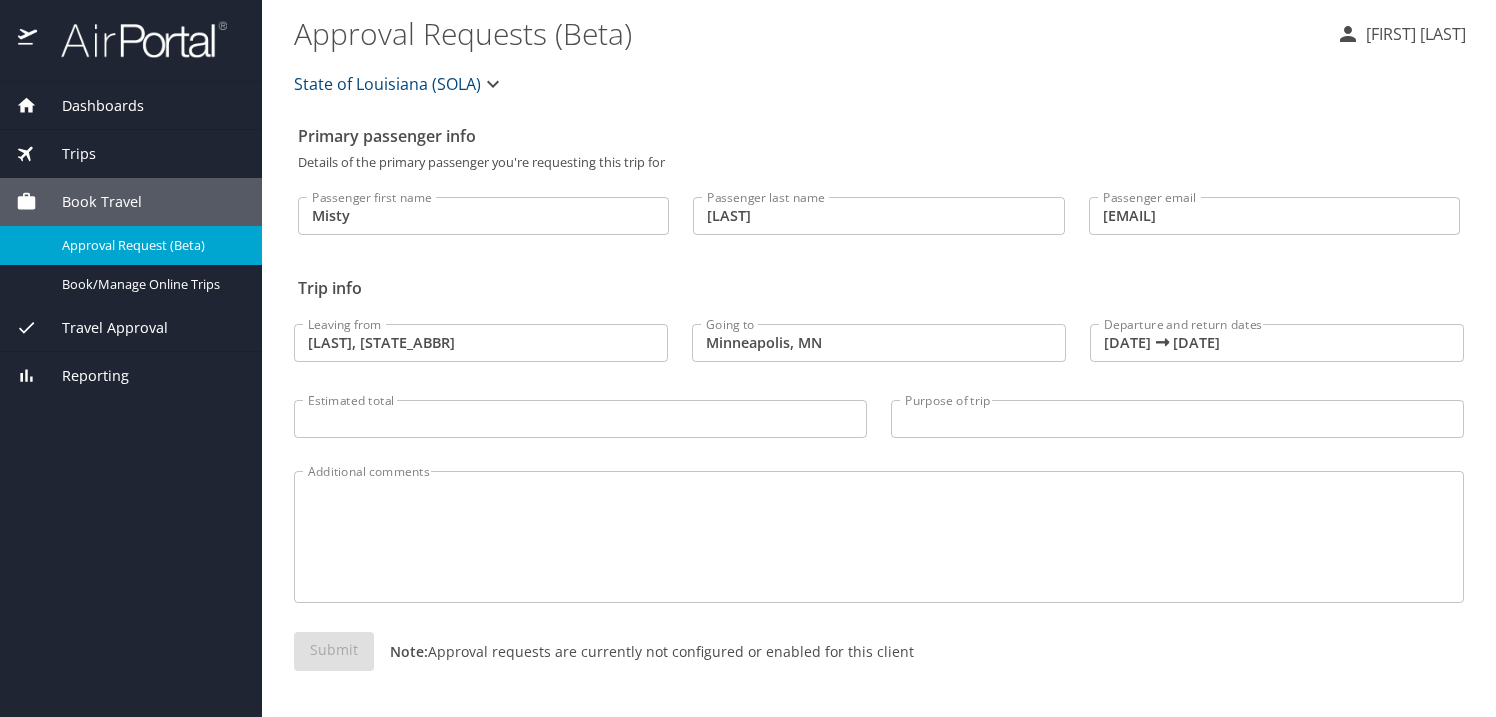 click on "Submit Note:  Approval requests are currently not configured or enabled for this client" at bounding box center (879, 667) 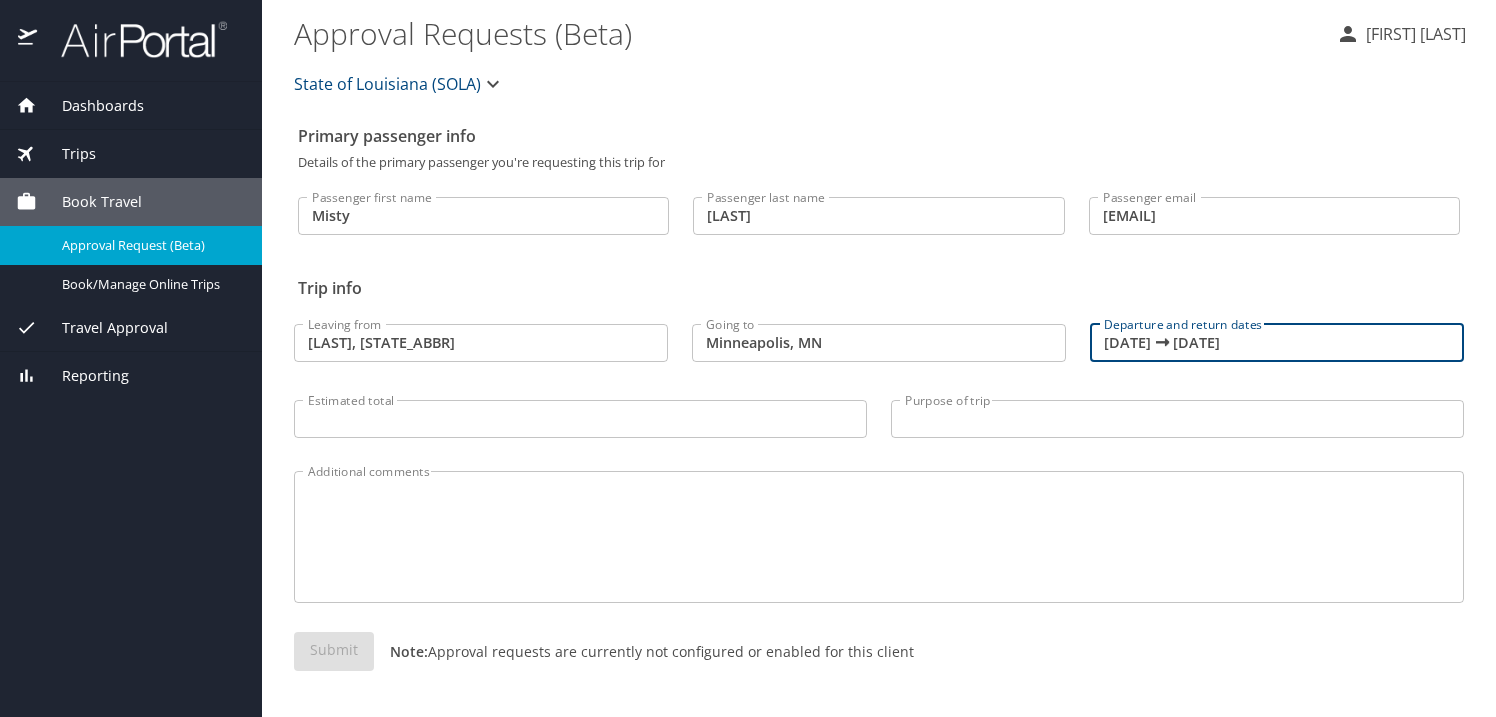 click on "10/19/2025 🠦 10/24/2025" at bounding box center [1277, 343] 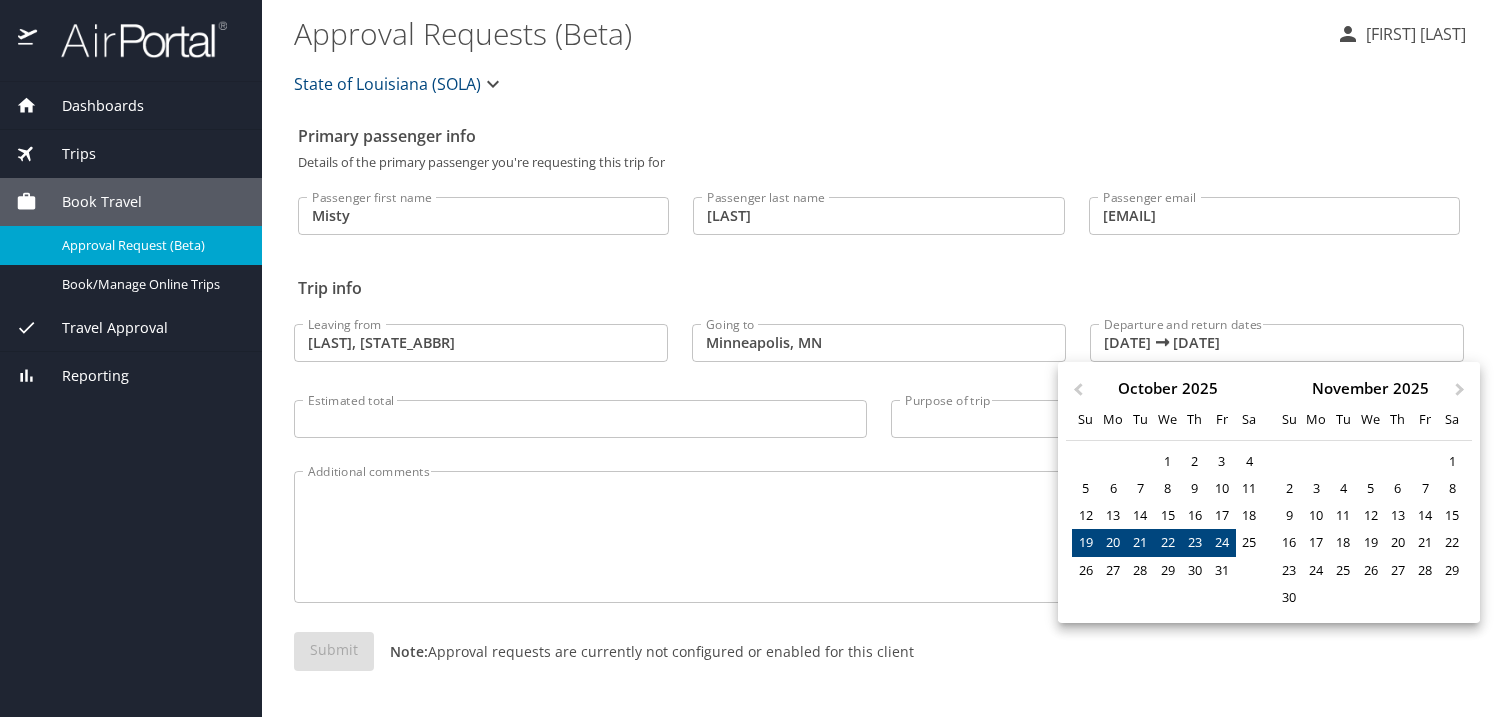 click at bounding box center (748, 358) 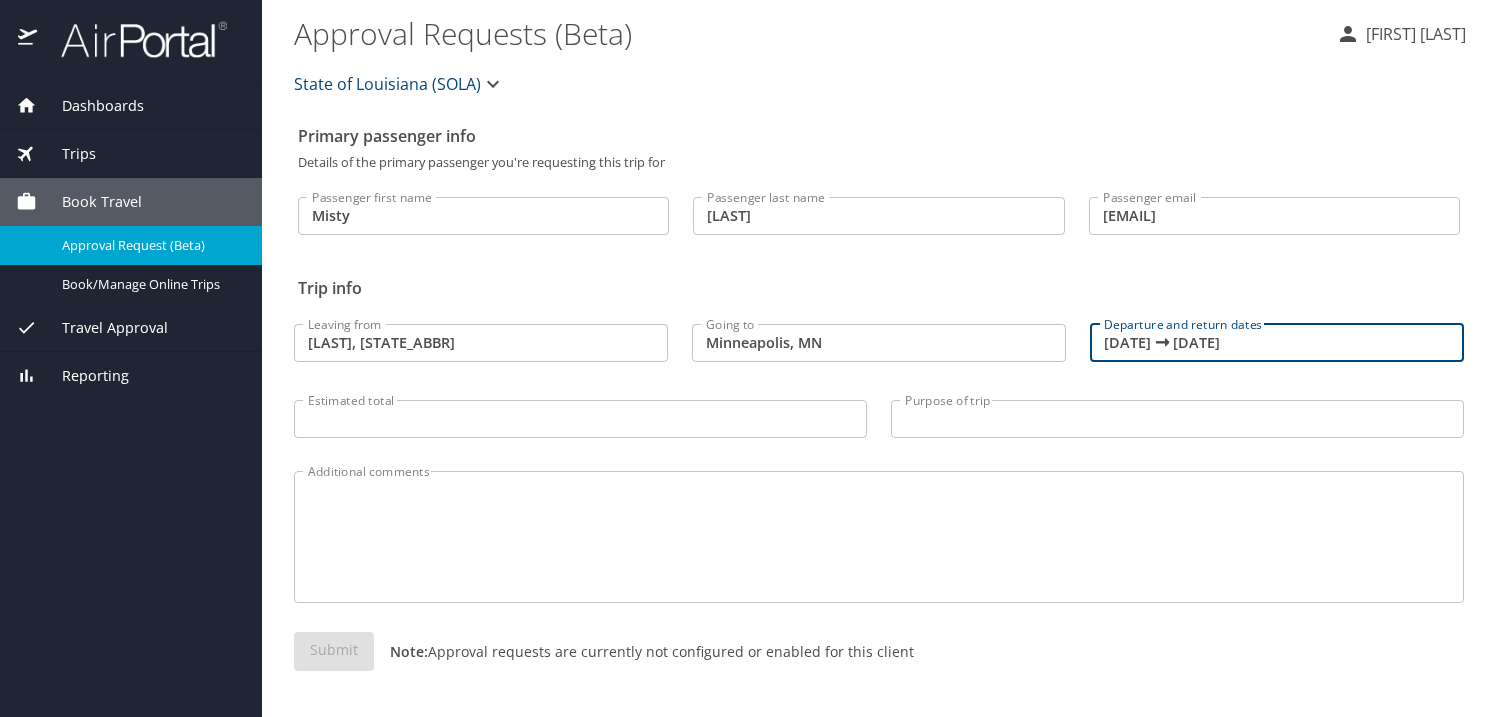 click on "Estimated total" at bounding box center (580, 419) 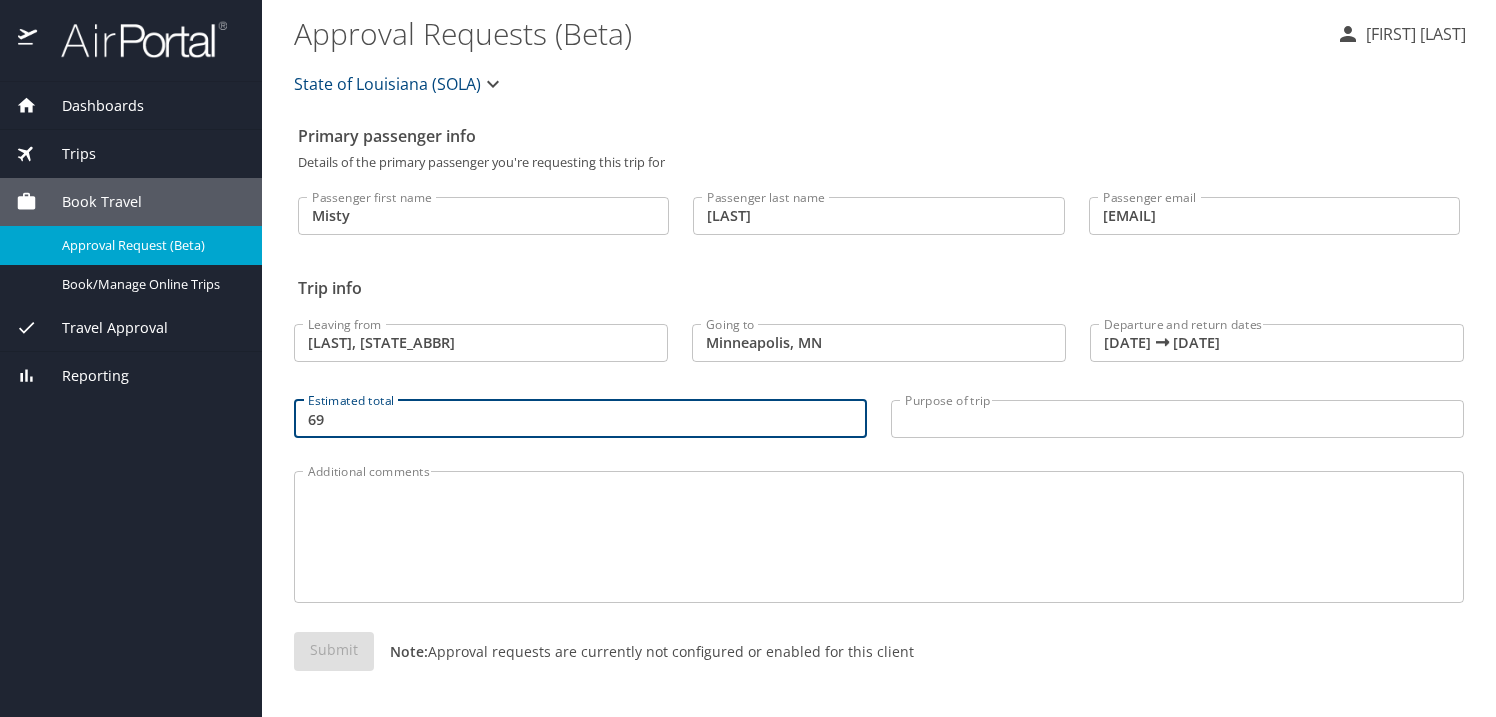 type on "6" 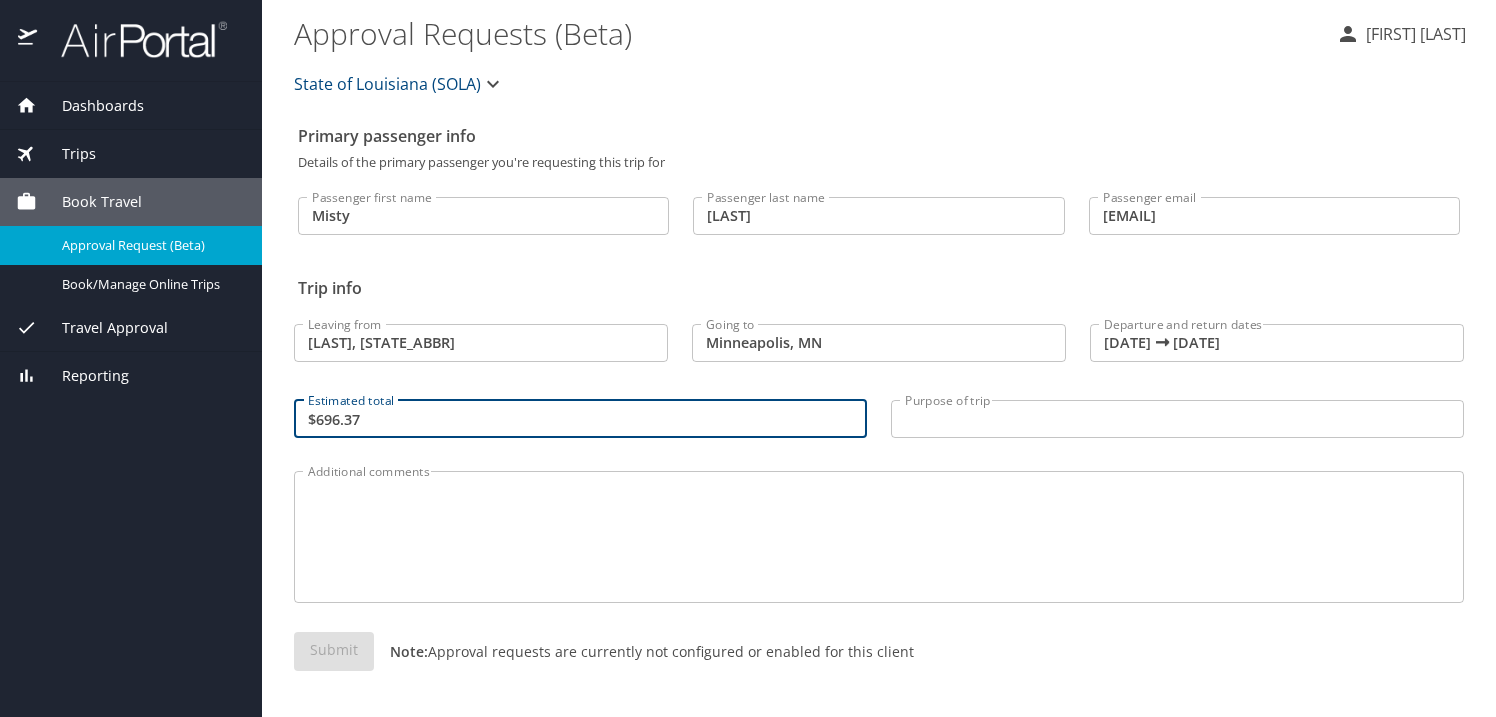 type on "$696.37" 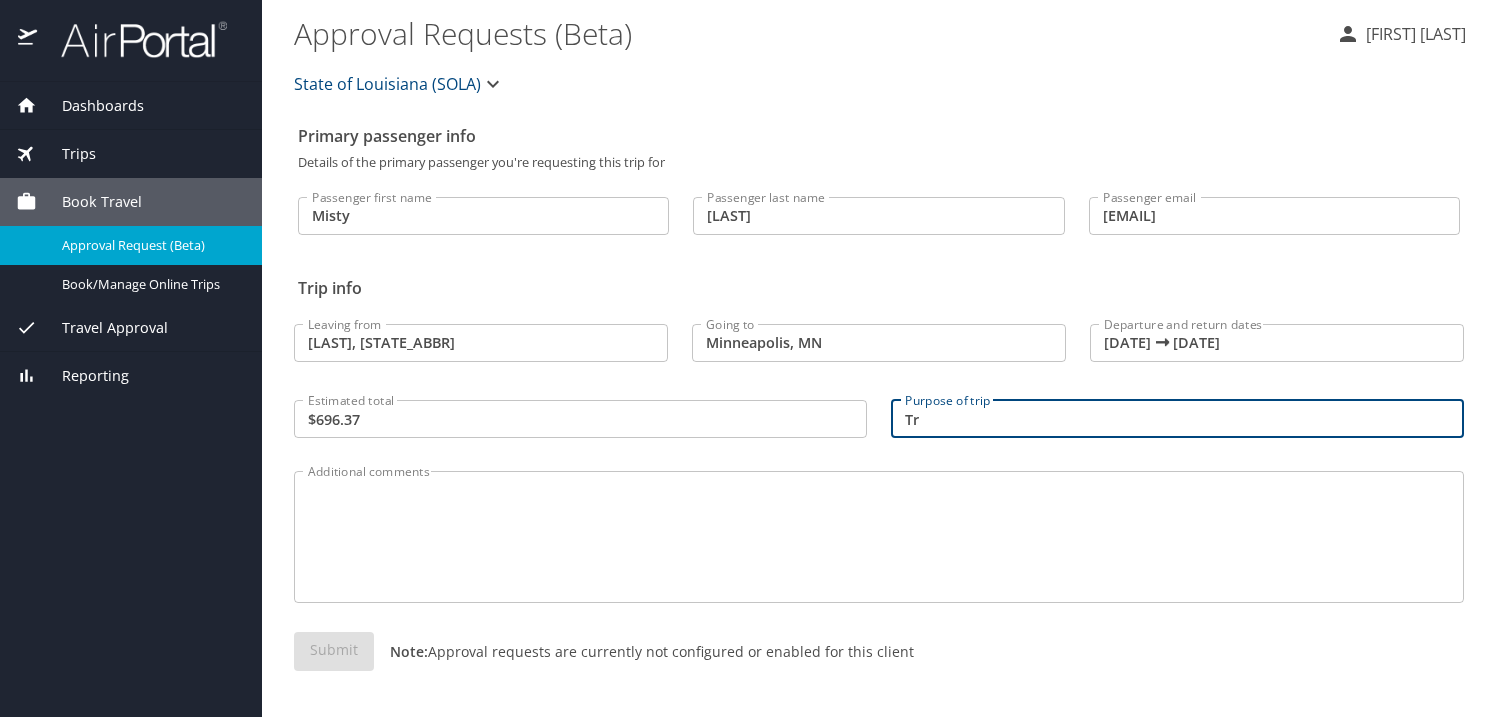 type on "T" 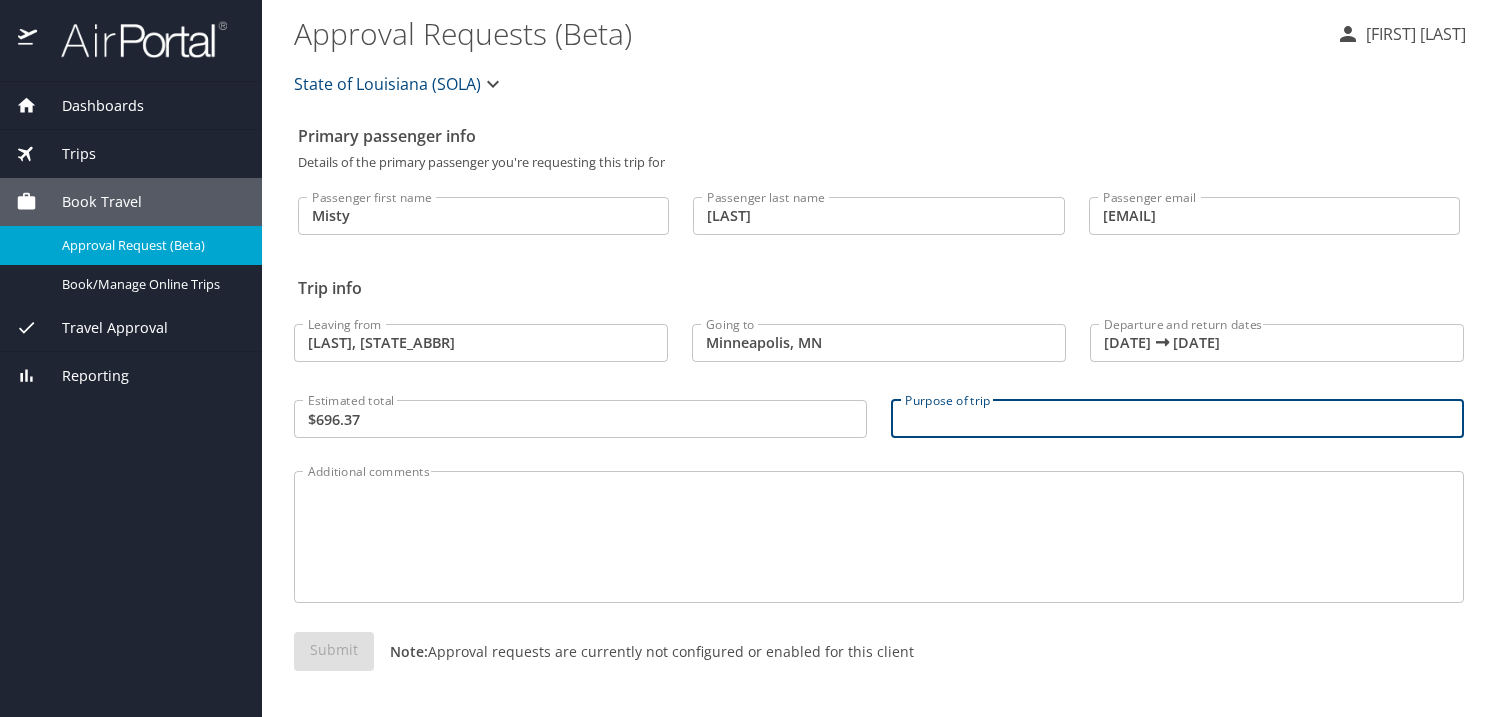 type on "O" 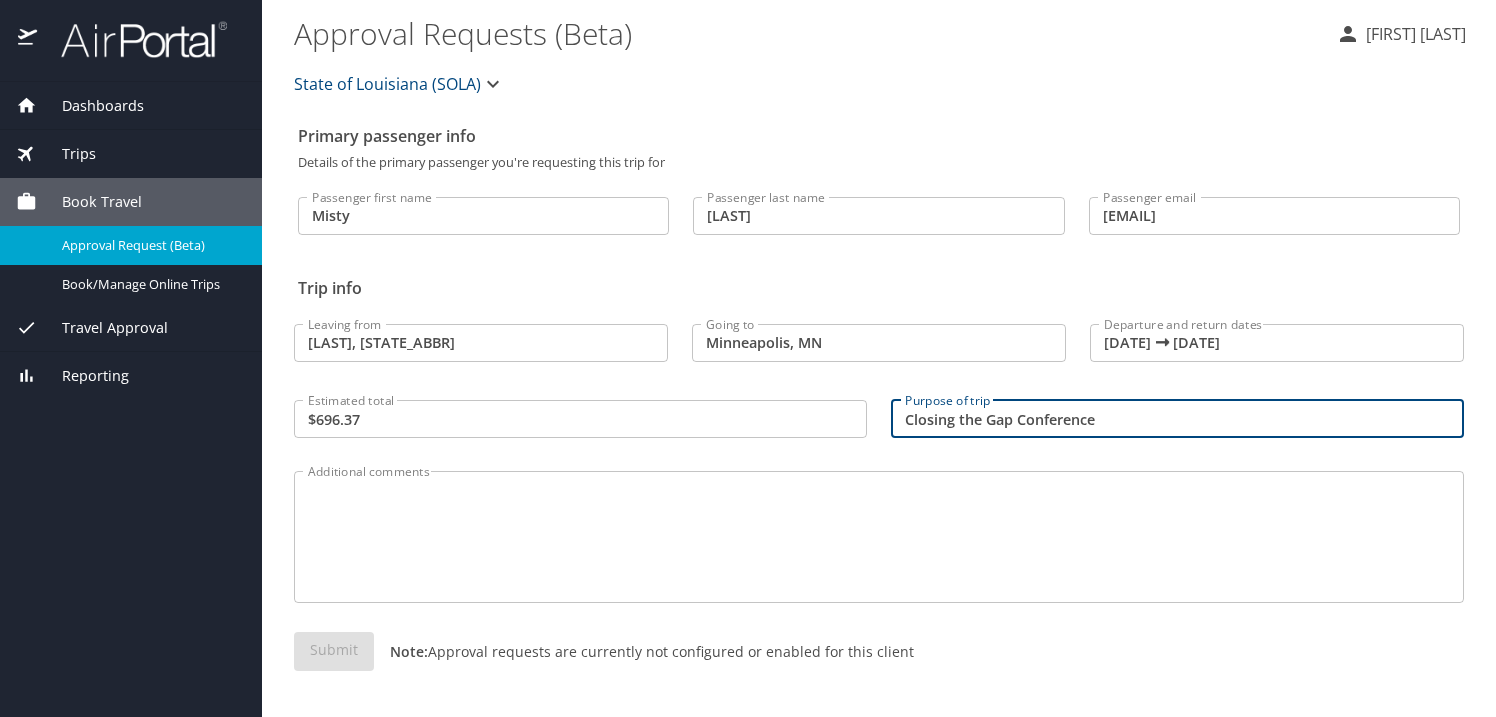 type on "Closing the Gap Conference" 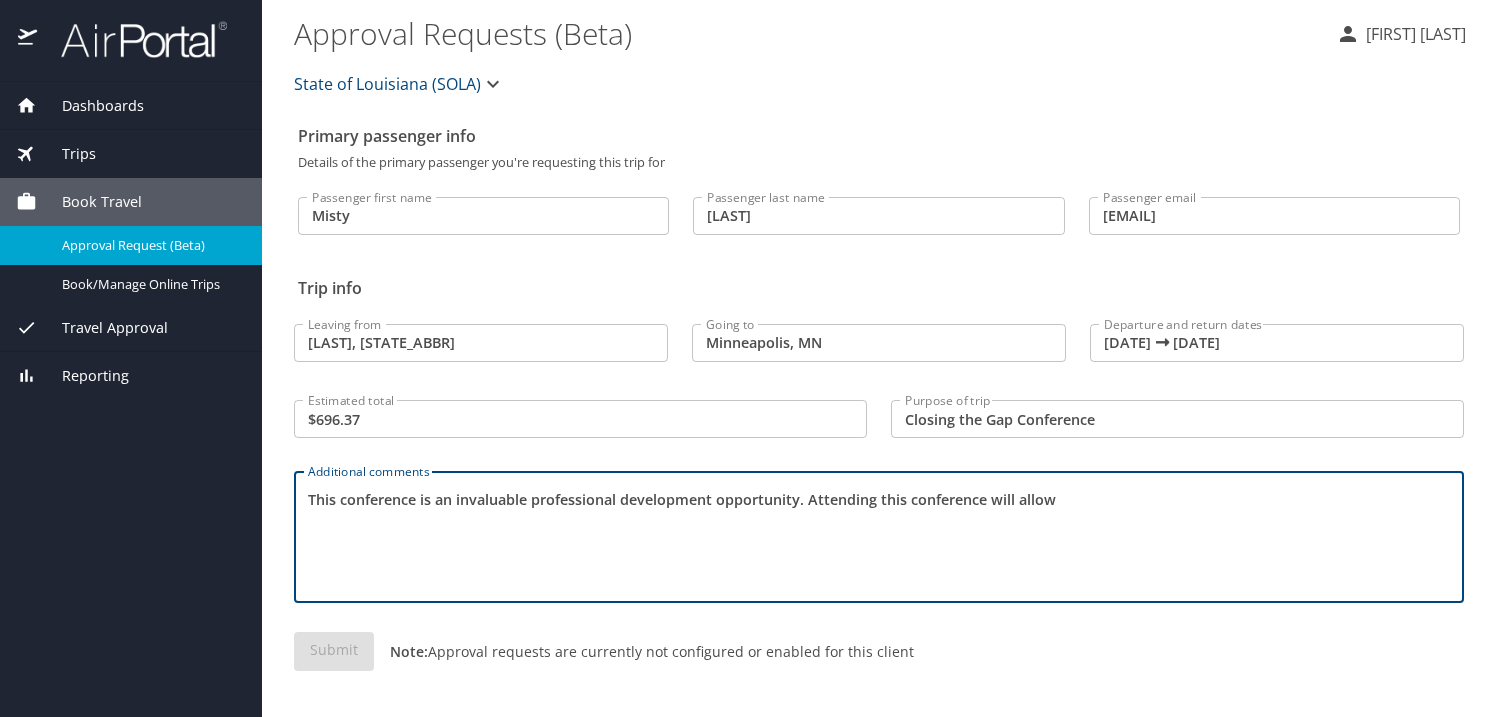 type on "This conference is an invaluable professional development opportunity. Attending this conference will allow" 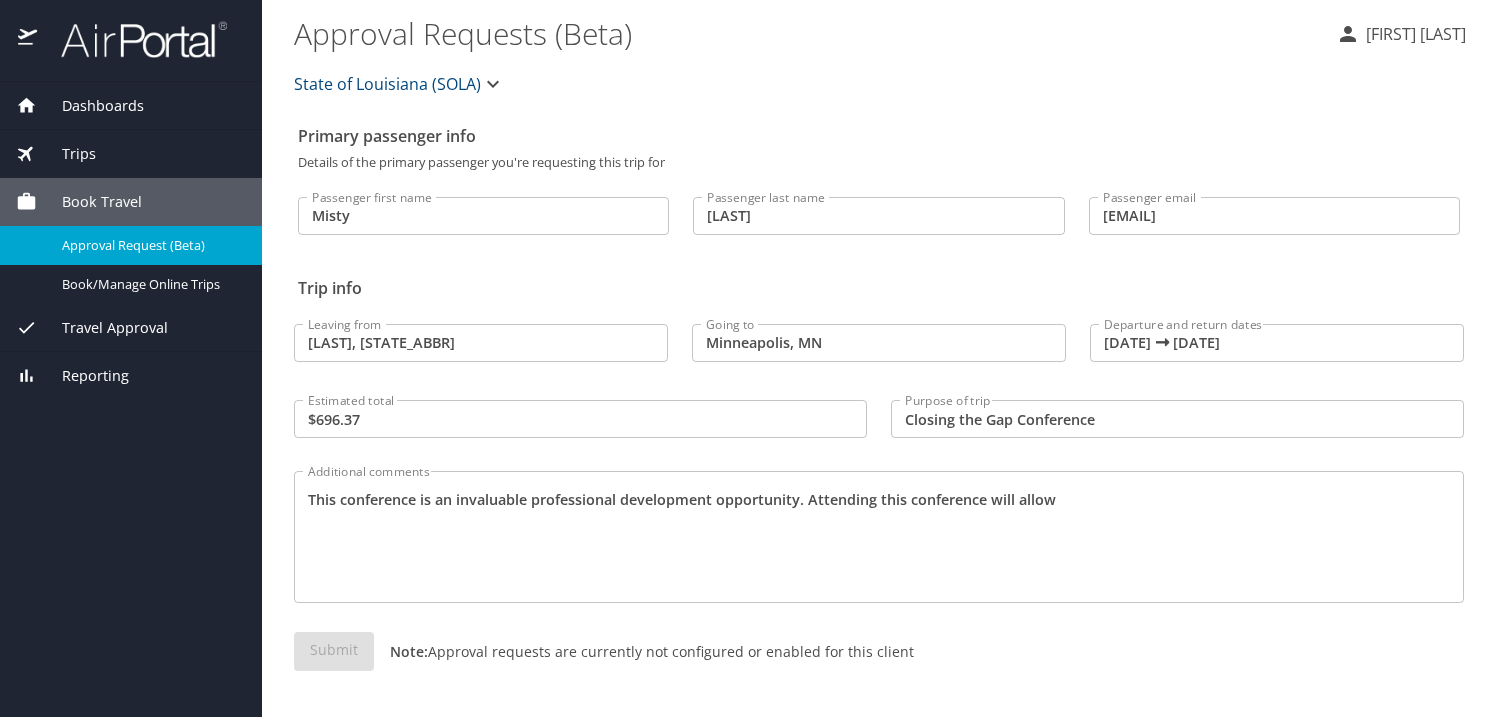 click on "Submit Note:  Approval requests are currently not configured or enabled for this client" at bounding box center [879, 667] 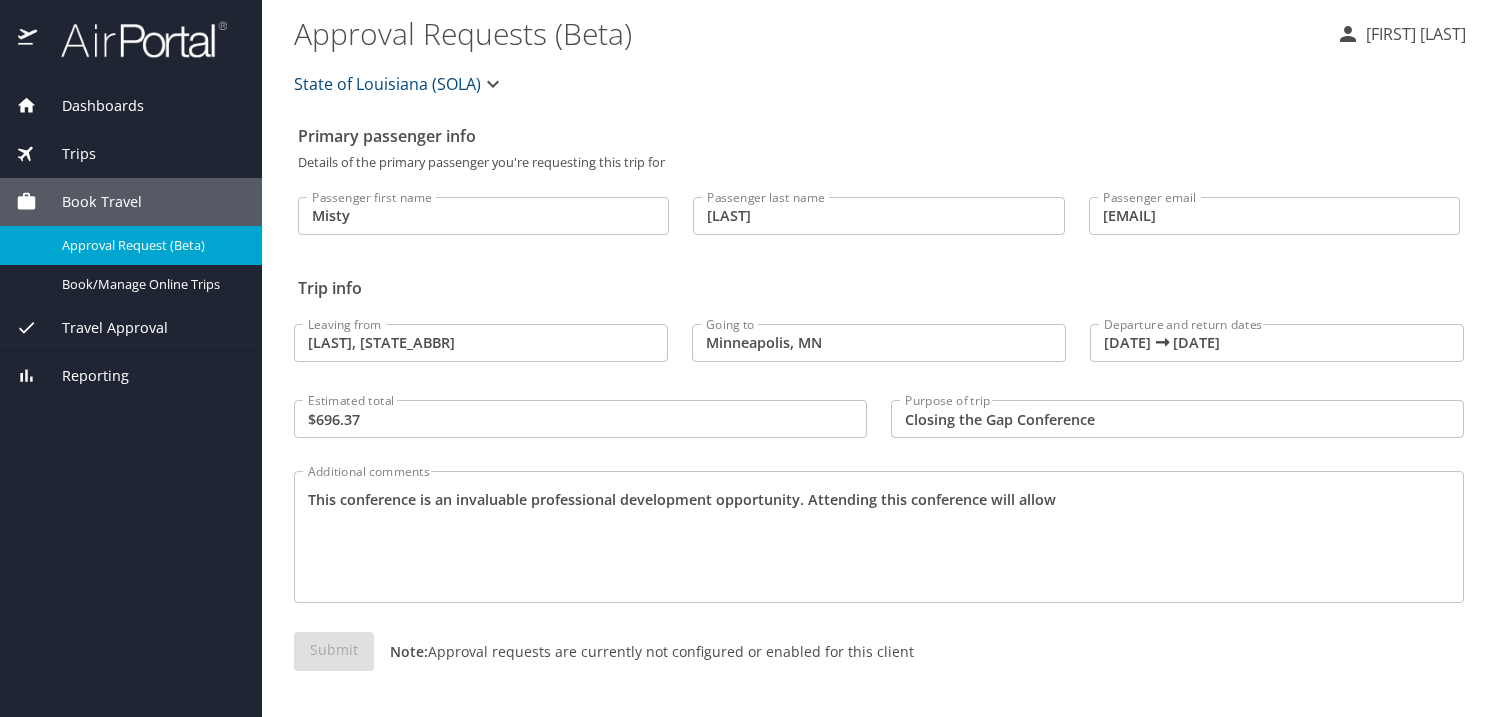 click 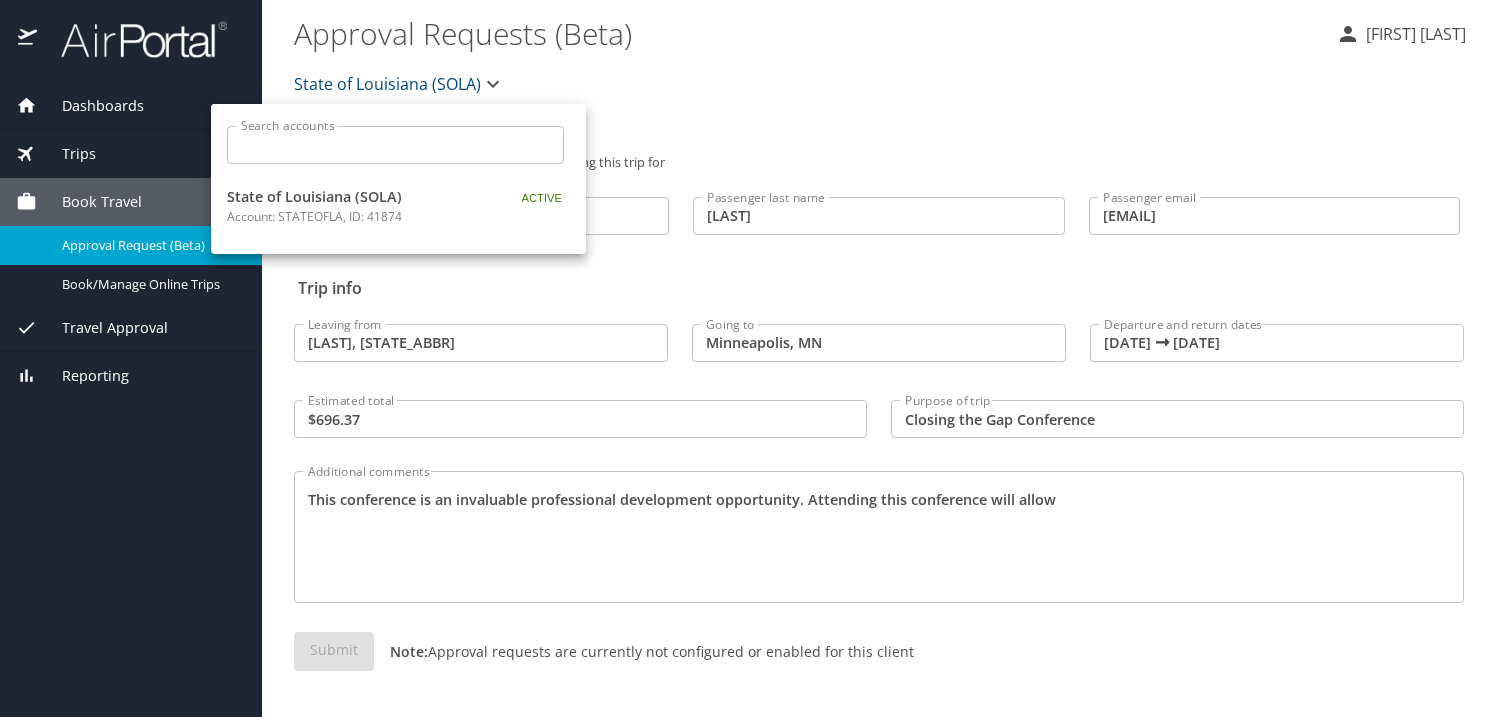 click at bounding box center (748, 358) 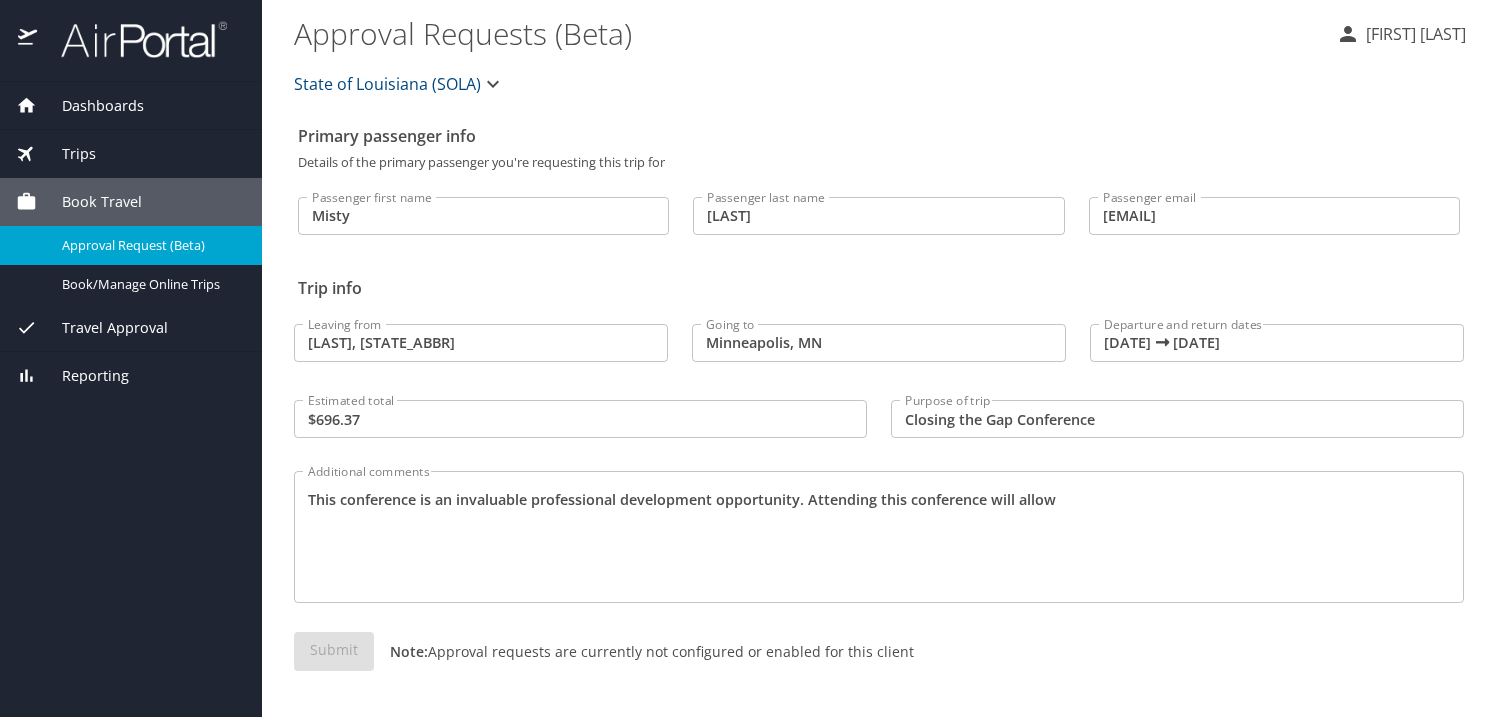 click on "Dashboards My Travel Dashboard Trips Current / Future Trips Past Trips Trips Missing Hotel Book Travel Approval Request (Beta) Book/Manage Online Trips Travel Approval Pending Trip Approvals Approved Trips Canceled Trips Approvals (Beta) Reporting" at bounding box center (131, 399) 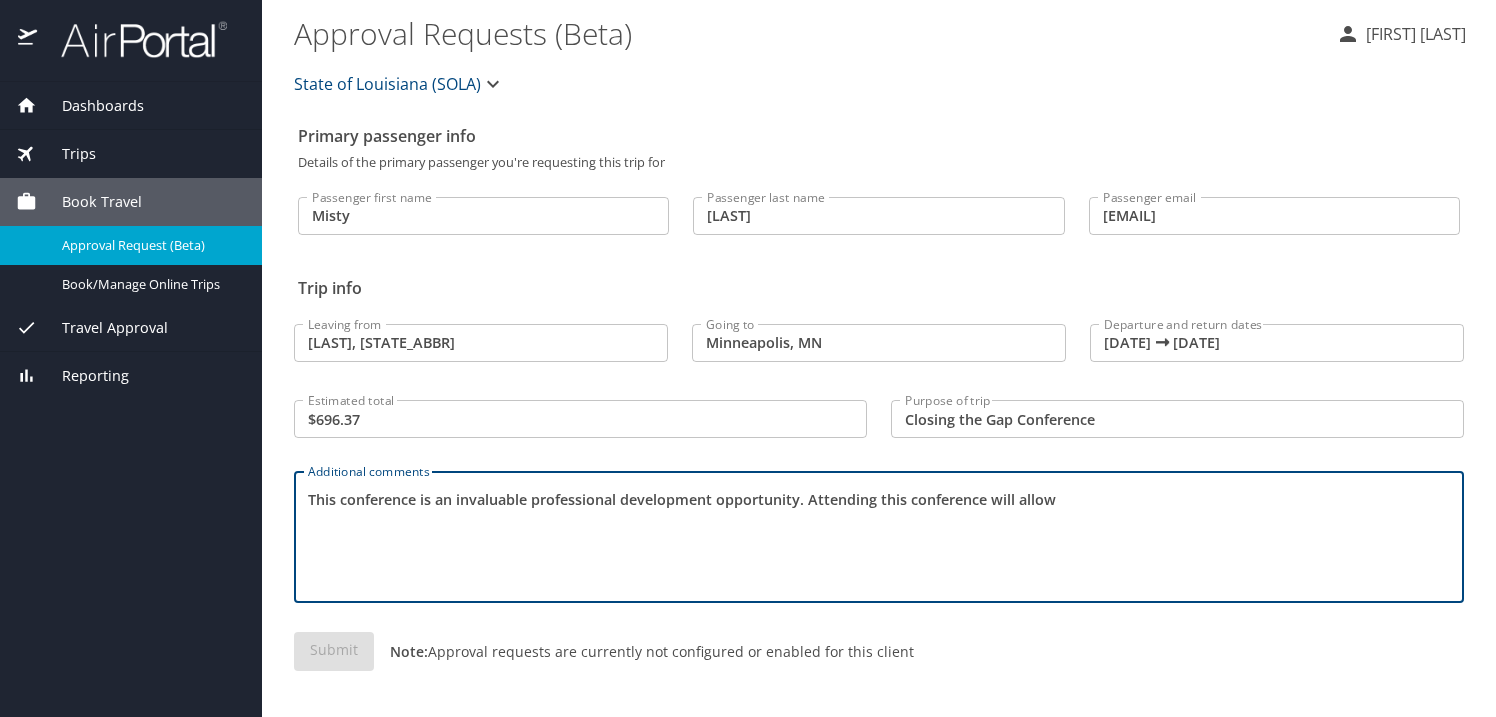 click on "This conference is an invaluable professional development opportunity. Attending this conference will allow" at bounding box center [879, 537] 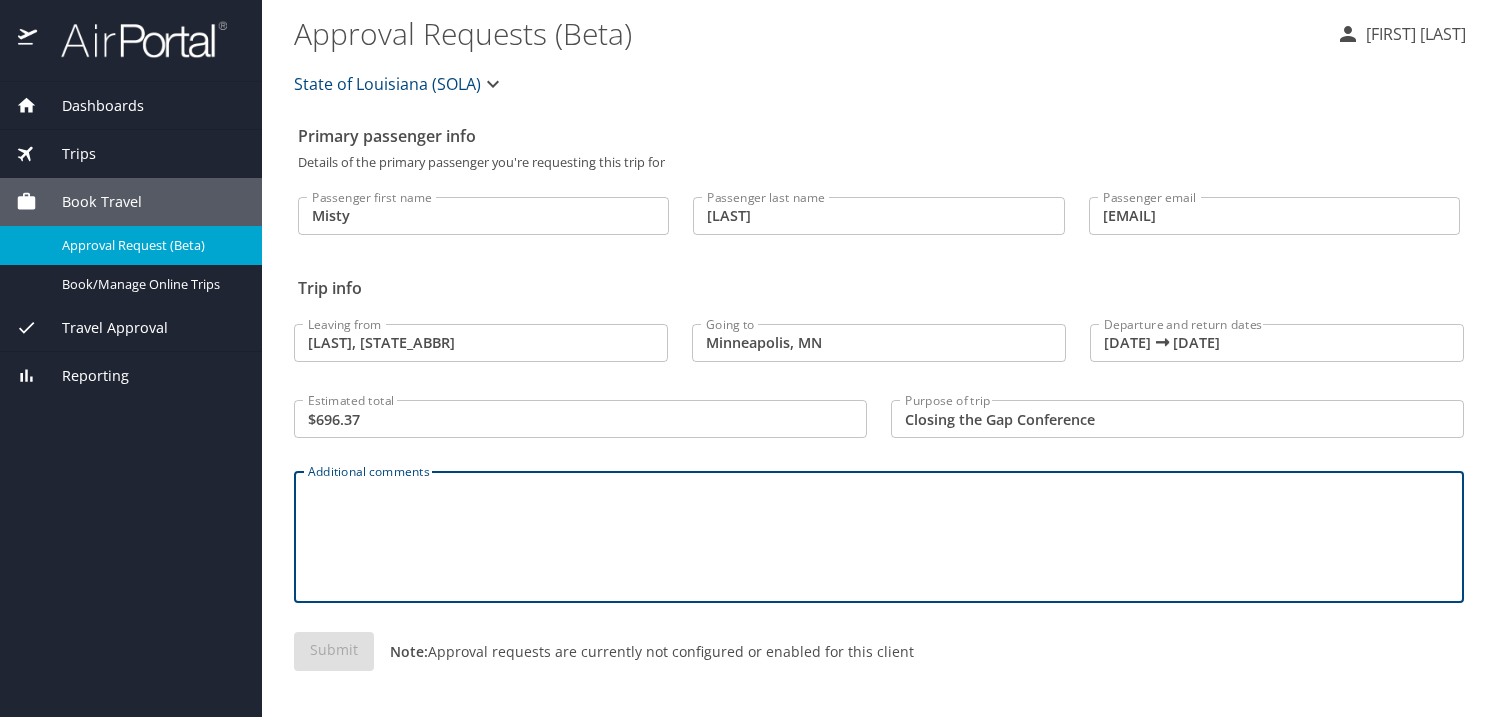 type 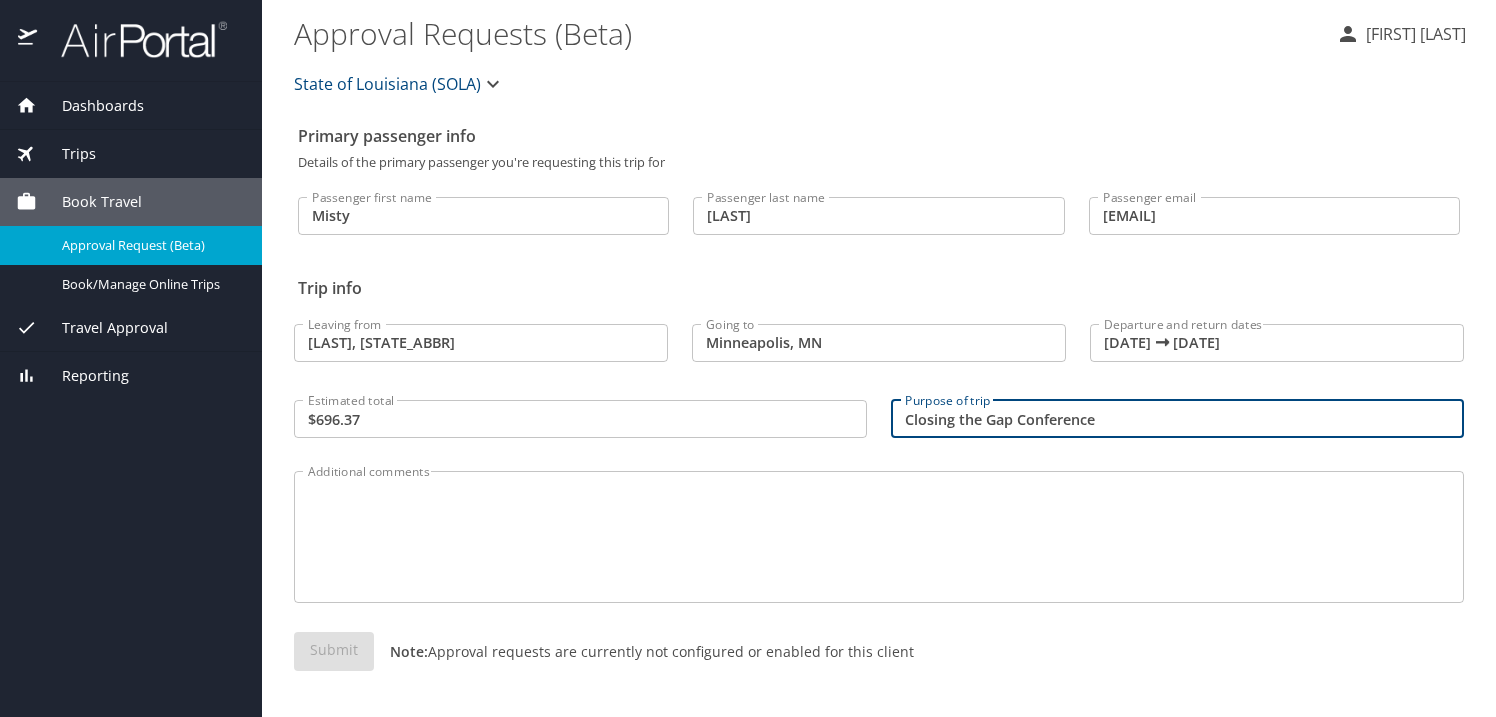 click on "Closing the Gap Conference" at bounding box center [1177, 419] 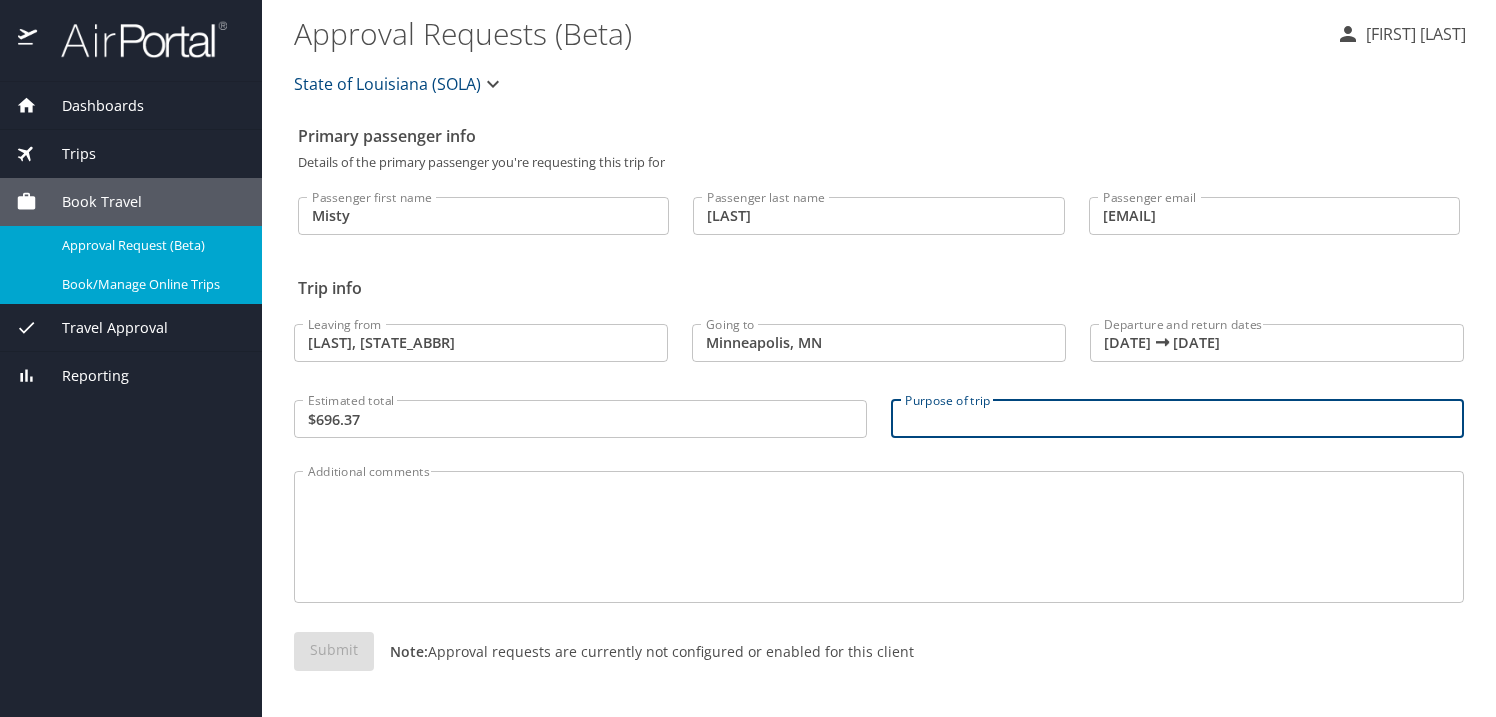 type 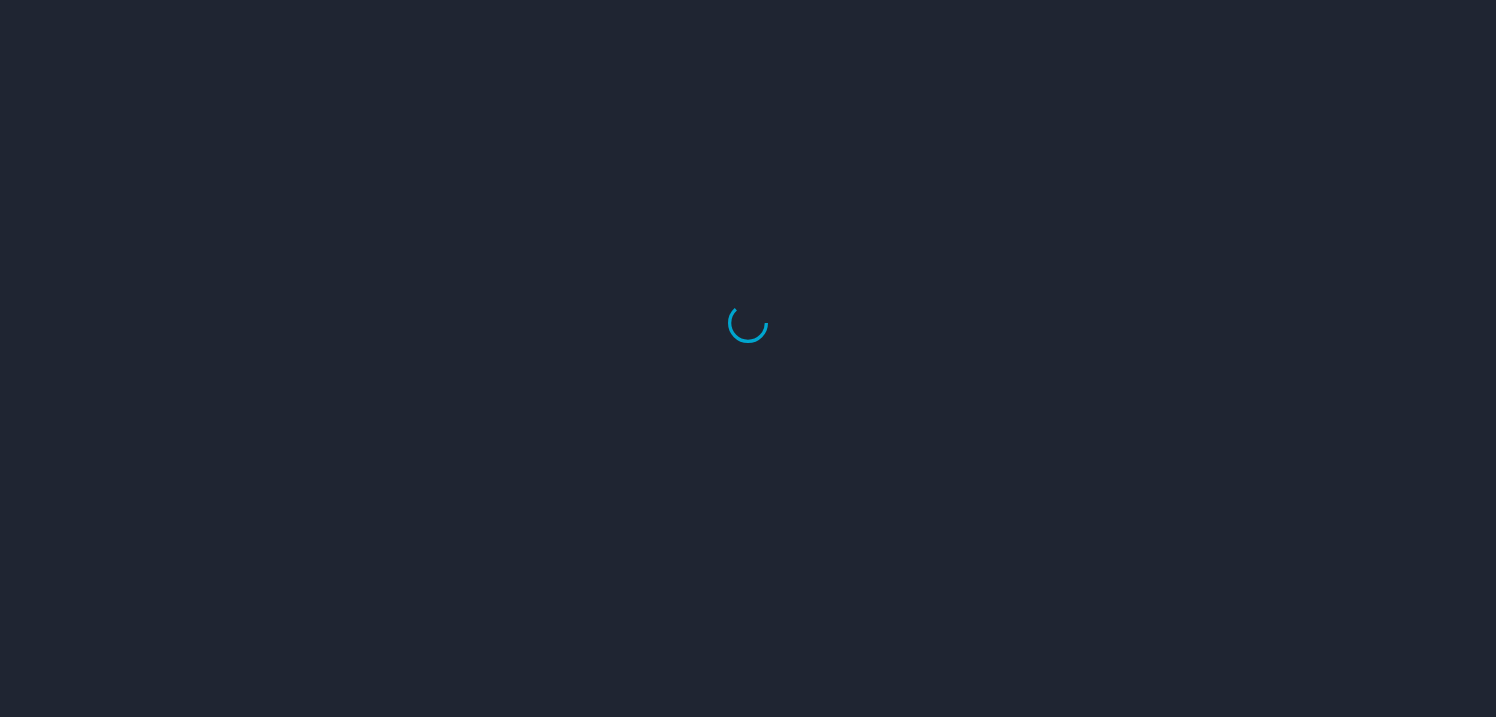 scroll, scrollTop: 0, scrollLeft: 0, axis: both 